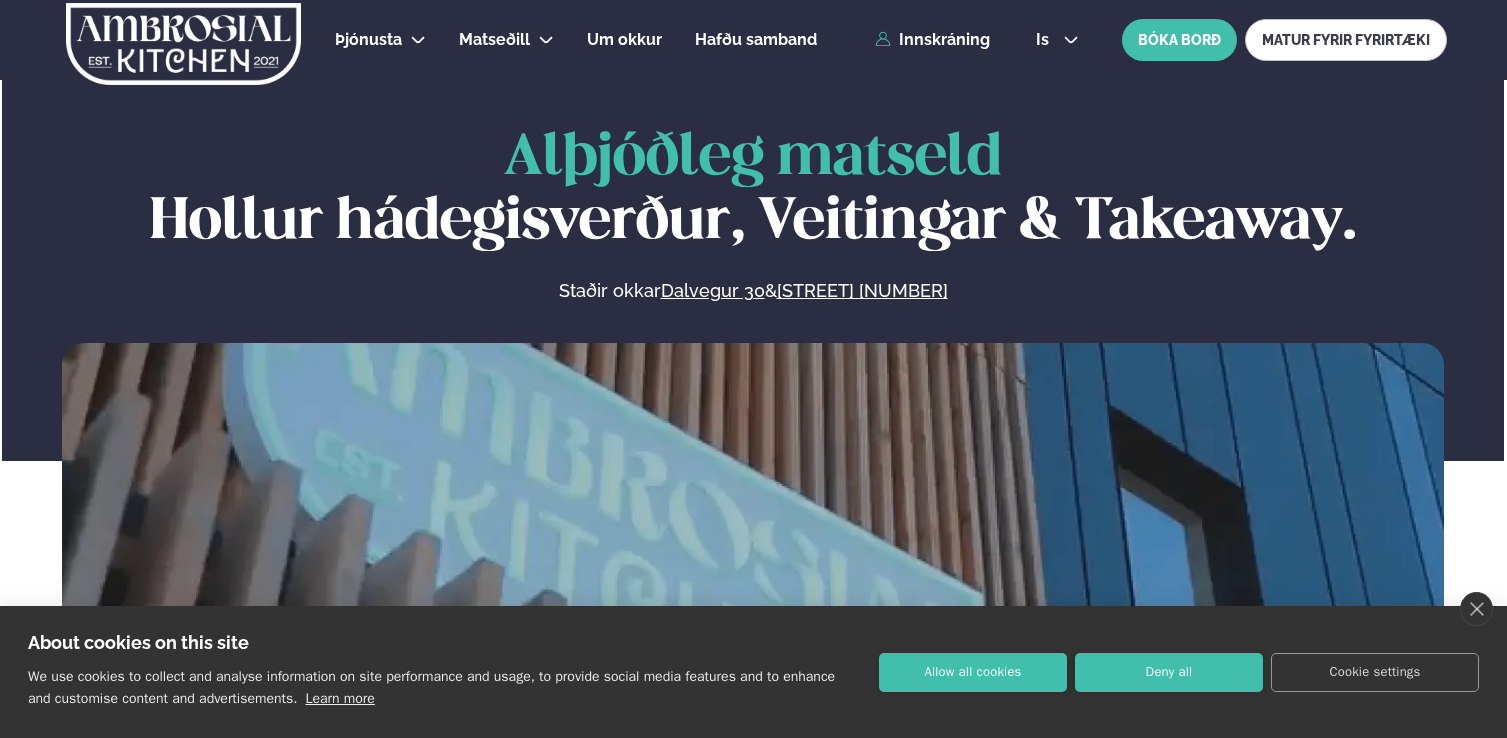 scroll, scrollTop: 0, scrollLeft: 0, axis: both 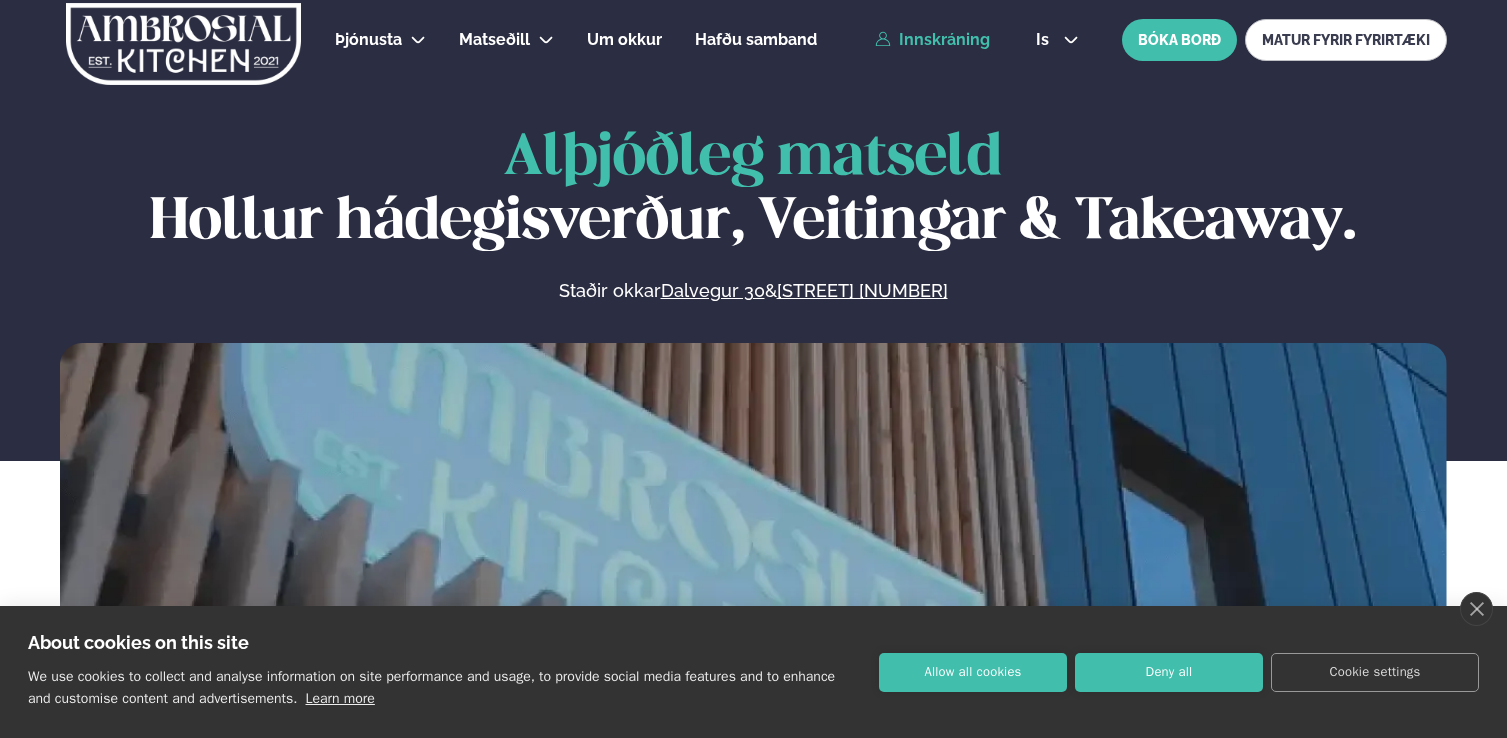 click on "Innskráning" at bounding box center [932, 40] 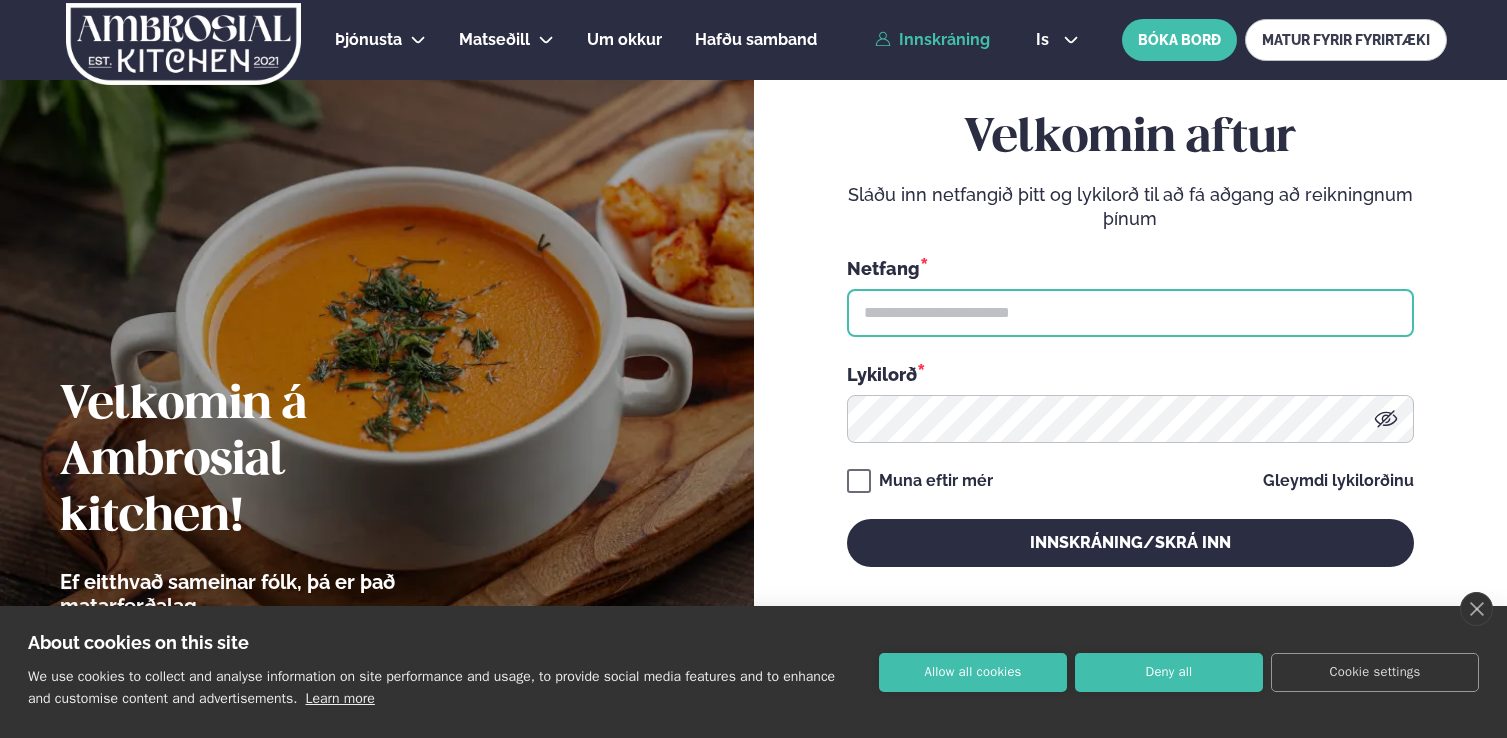 click at bounding box center (1130, 313) 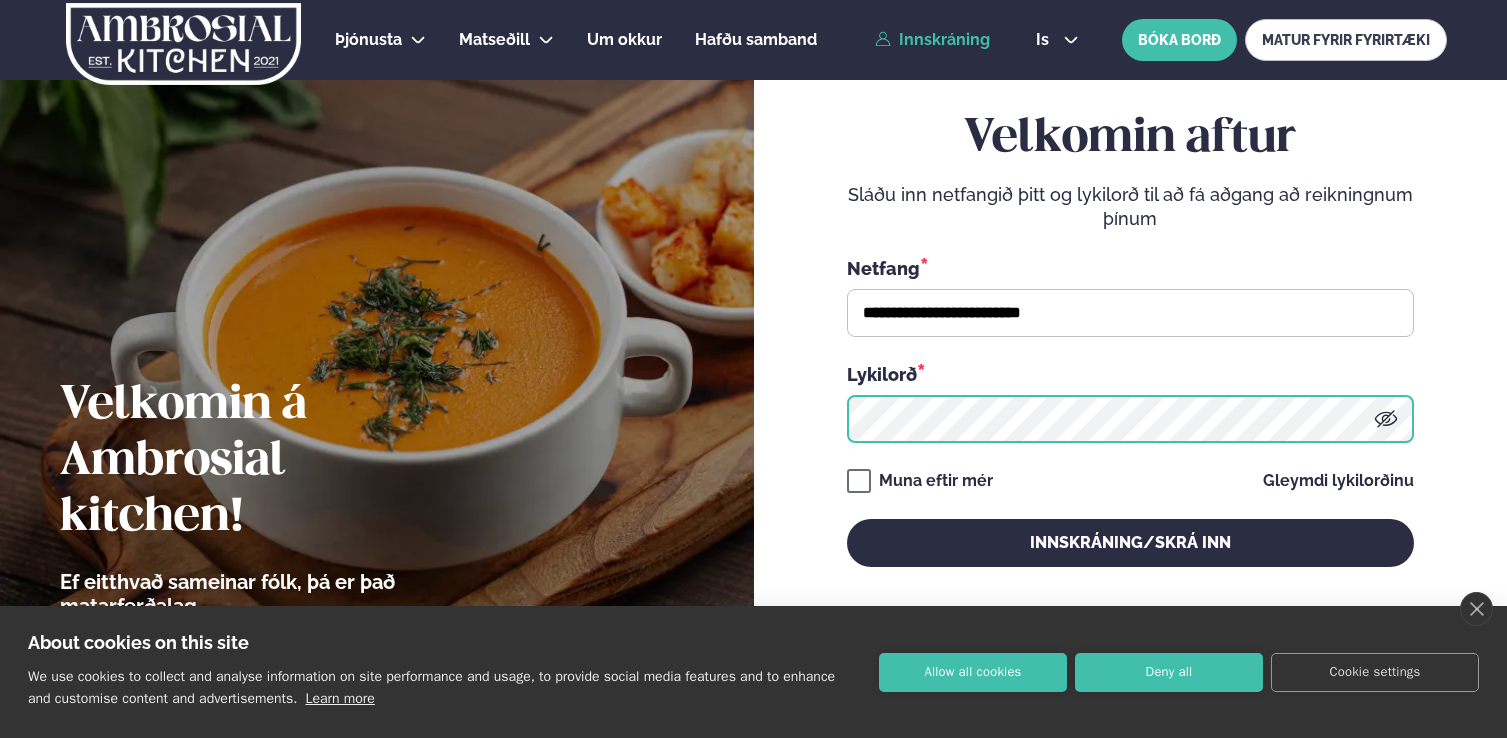 click on "Innskráning/Skrá inn" at bounding box center (1130, 543) 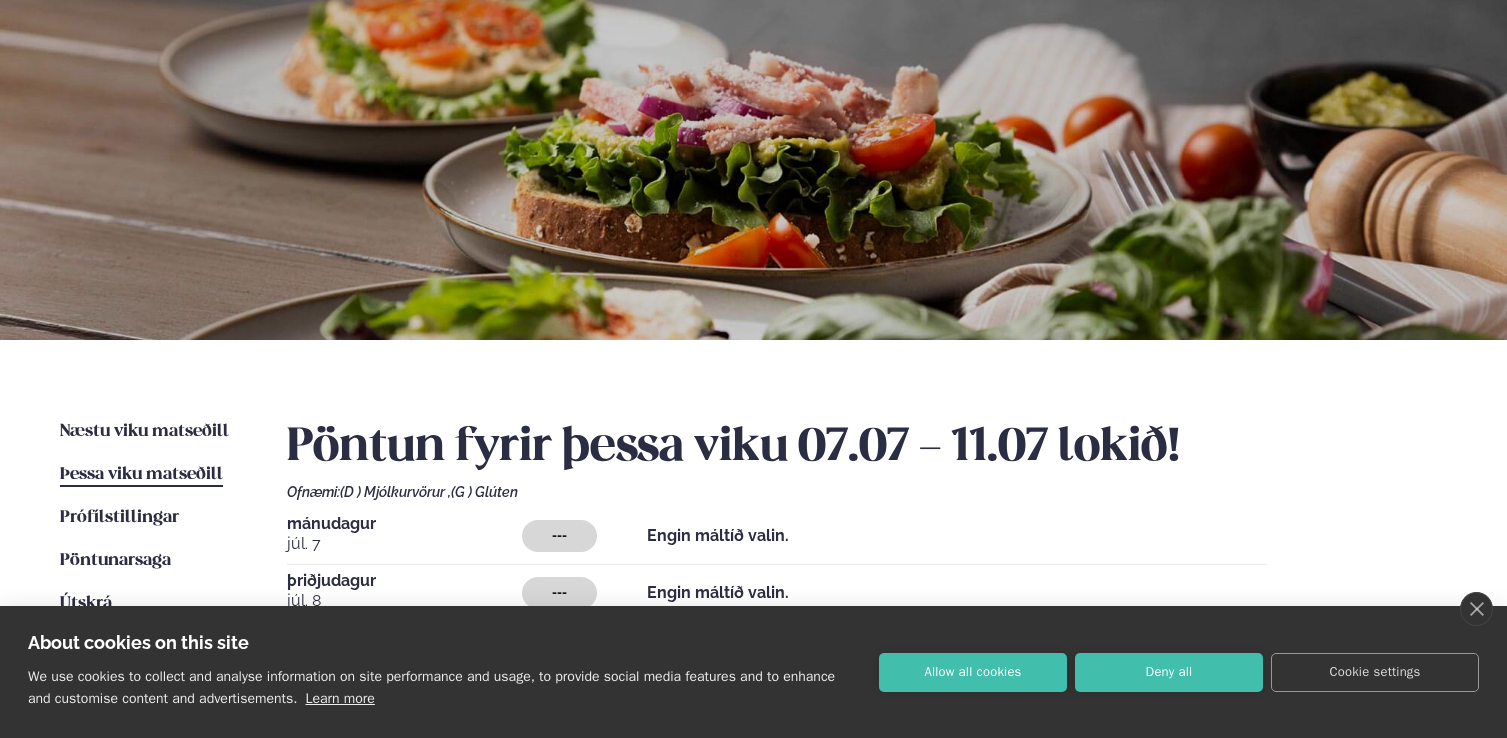 click at bounding box center [1476, 609] 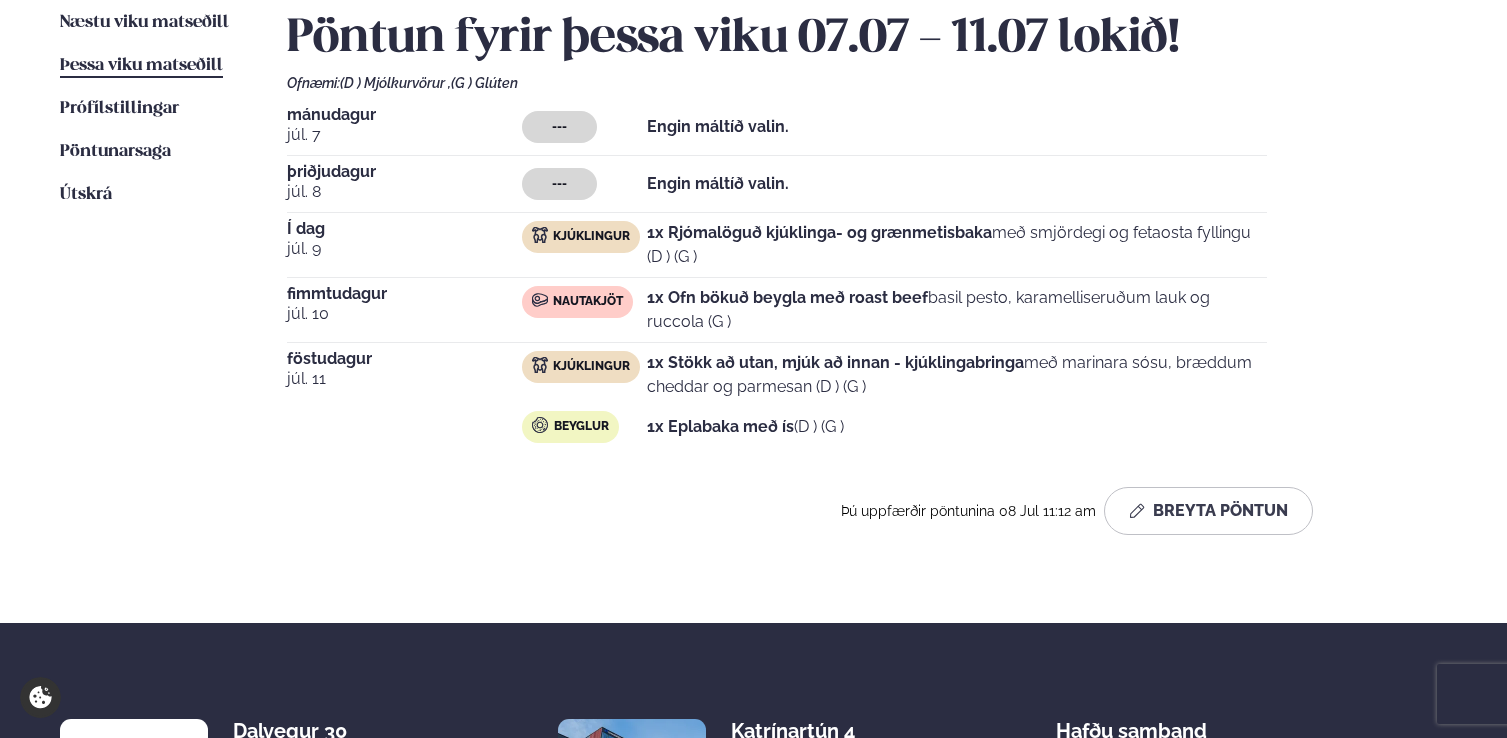 scroll, scrollTop: 395, scrollLeft: 0, axis: vertical 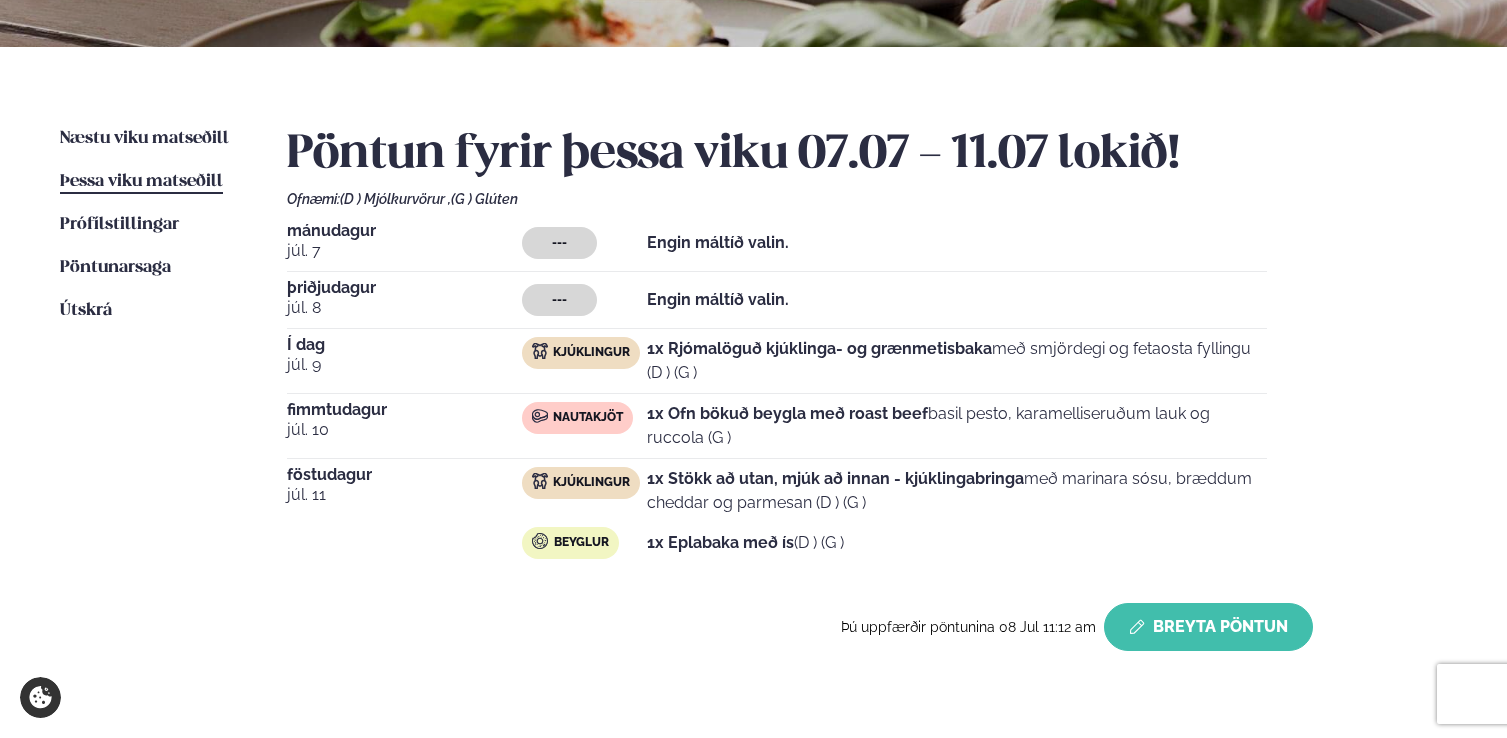 click on "Breyta Pöntun" at bounding box center (1208, 627) 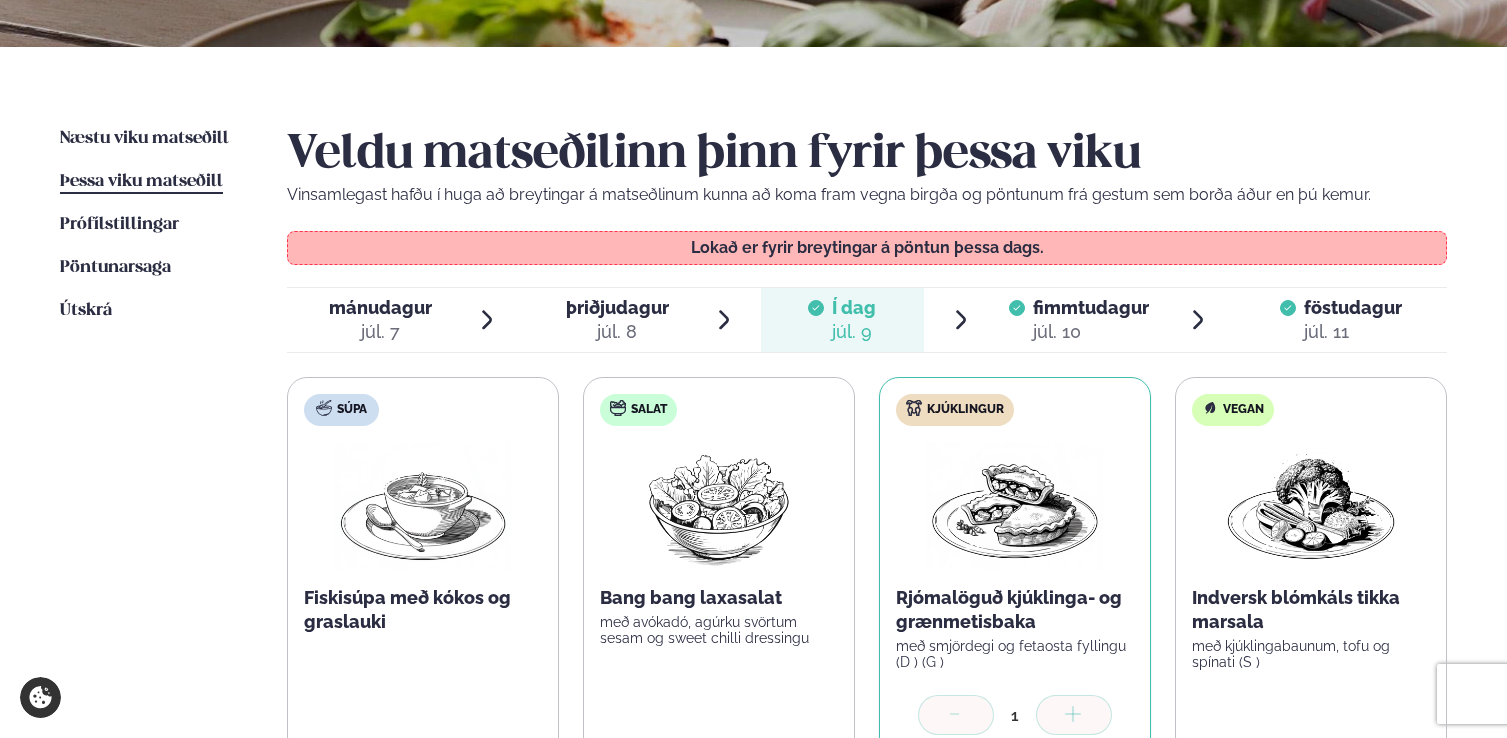 click on "júl. 11" at bounding box center [854, 332] 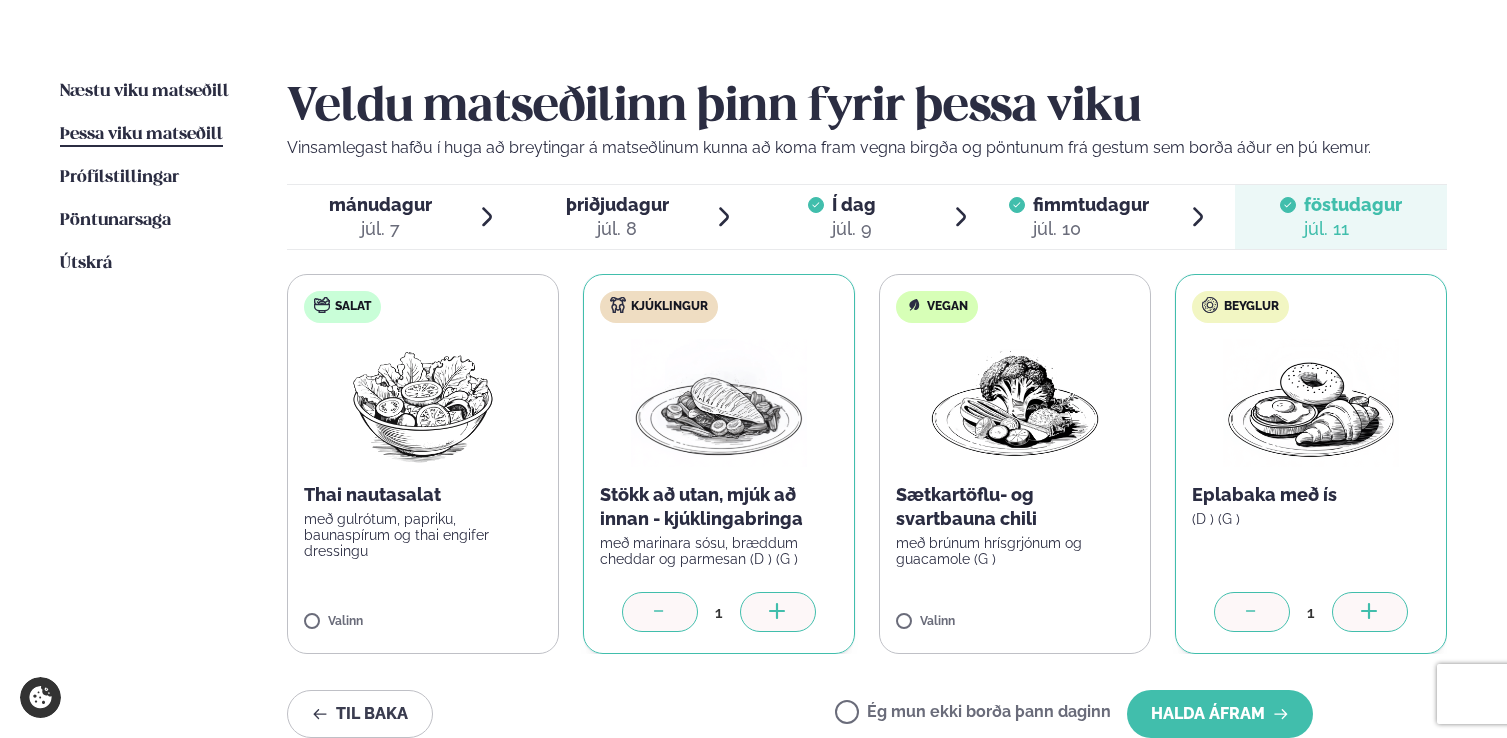 scroll, scrollTop: 447, scrollLeft: 0, axis: vertical 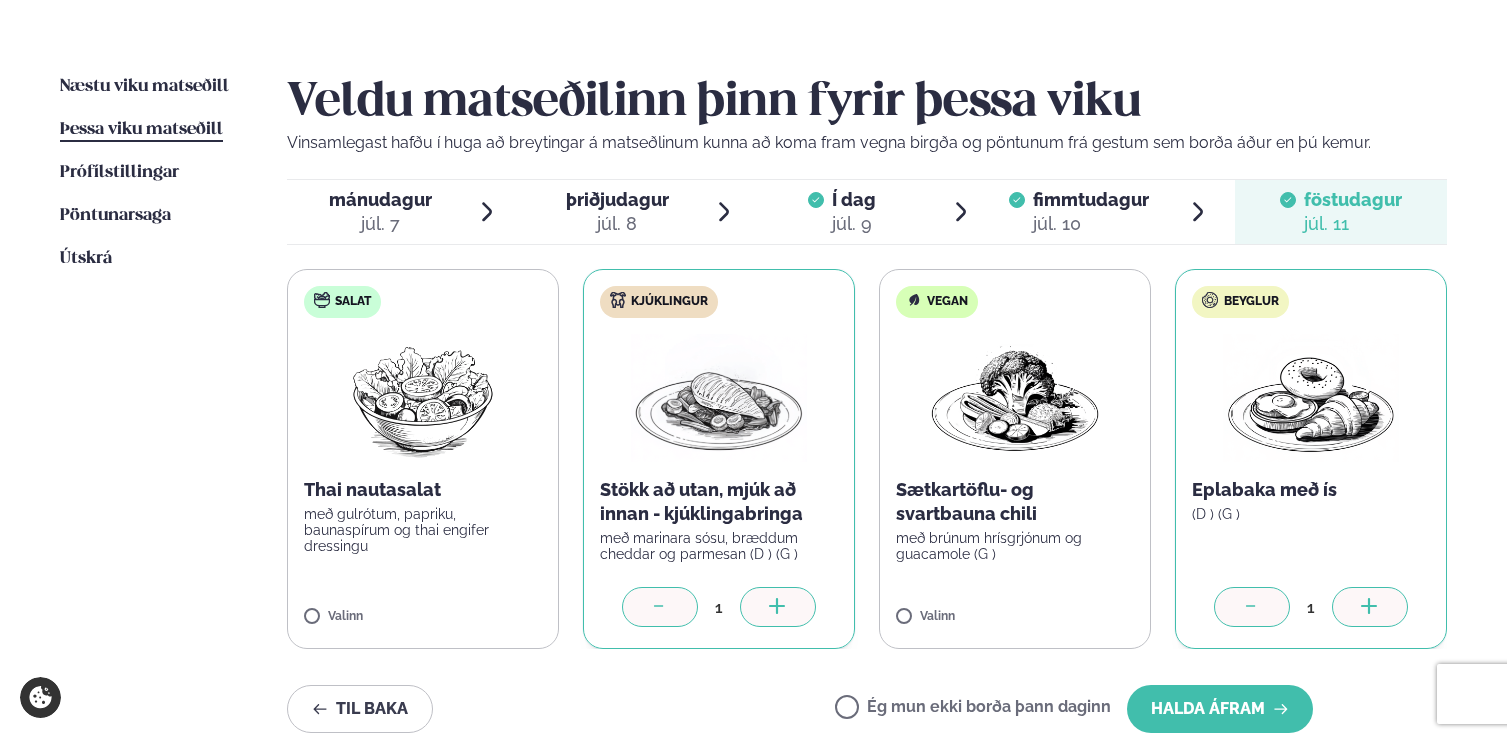 click at bounding box center (660, 607) 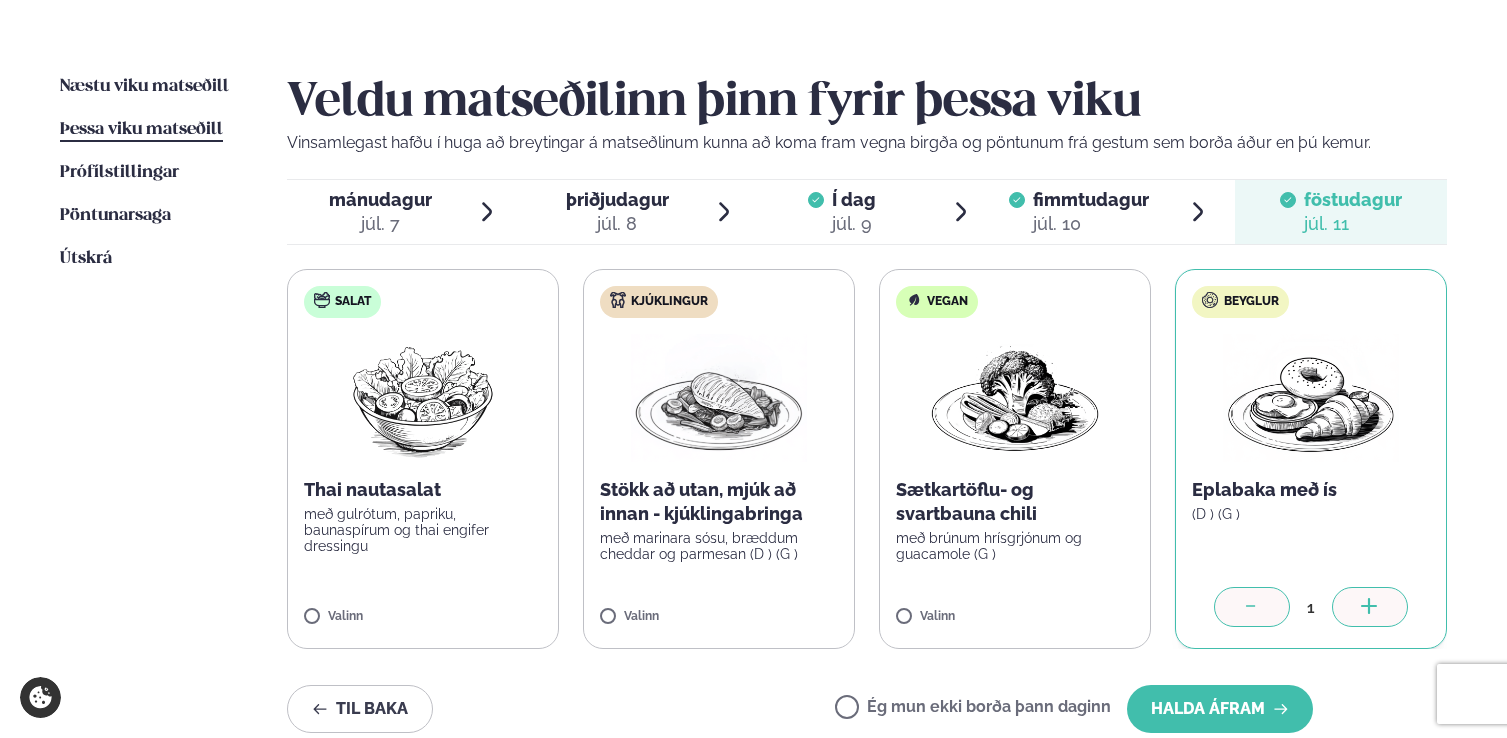 click on "Vegan     Sætkartöflu- og svartbauna chili   með brúnum hrísgrjónum og guacamole  (G     )       Valinn" at bounding box center (423, 459) 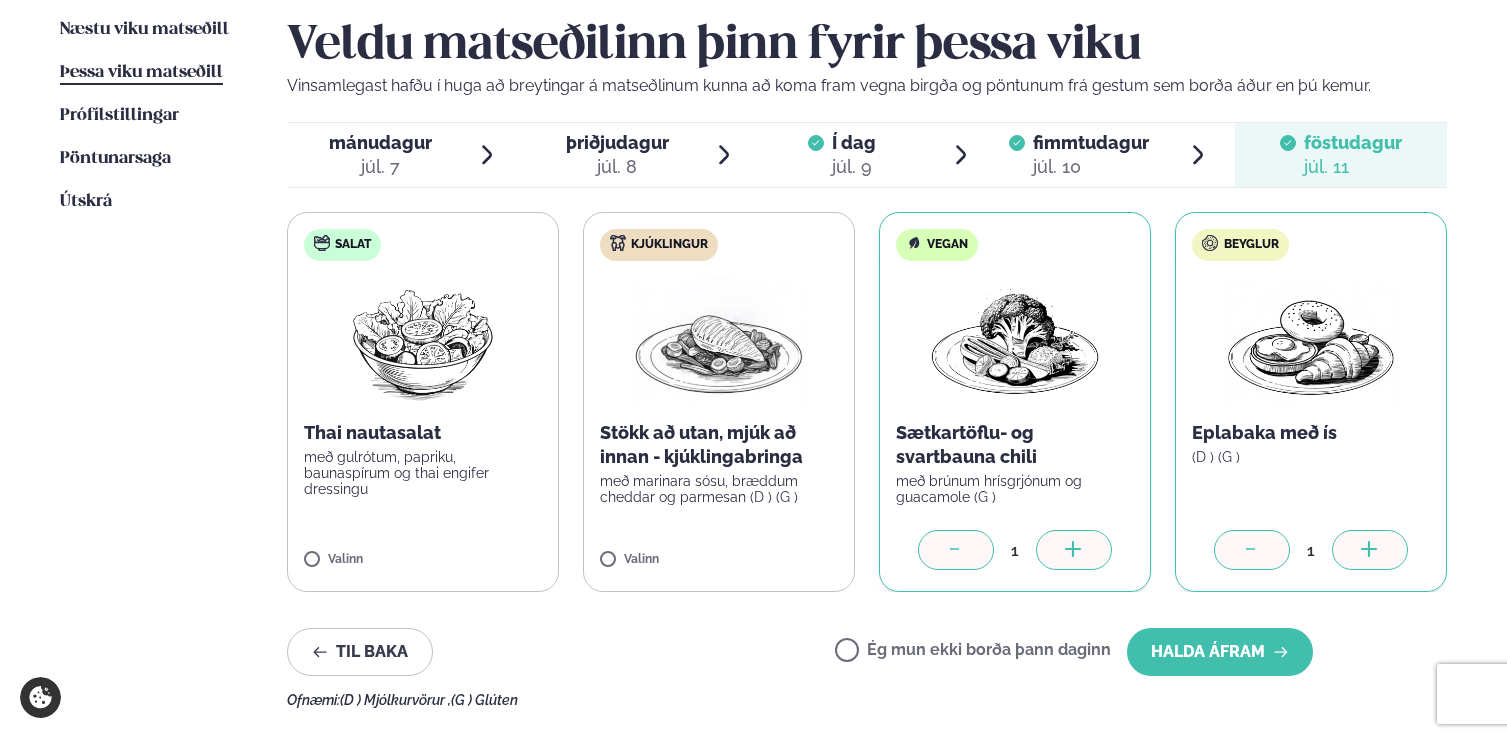 scroll, scrollTop: 506, scrollLeft: 0, axis: vertical 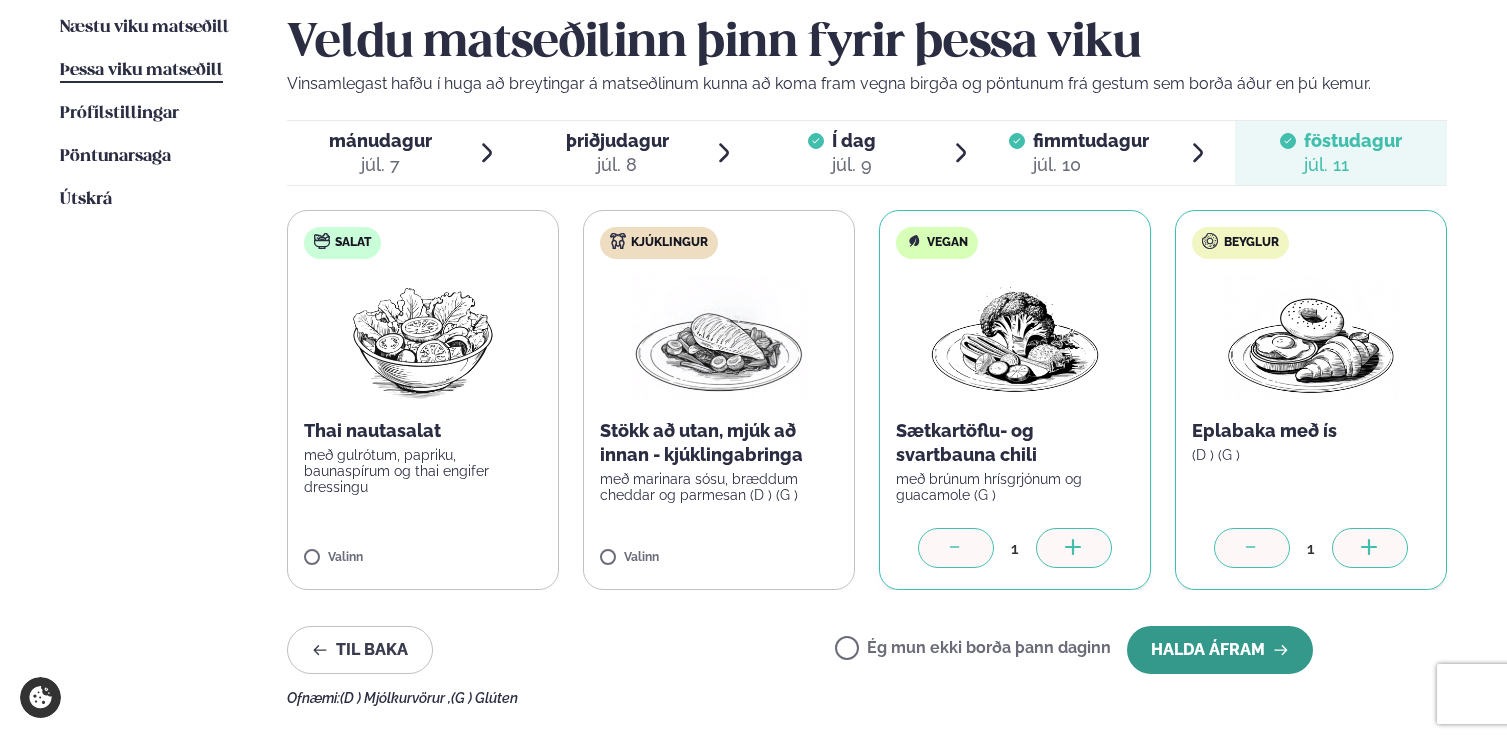click on "Halda áfram" at bounding box center (1220, 650) 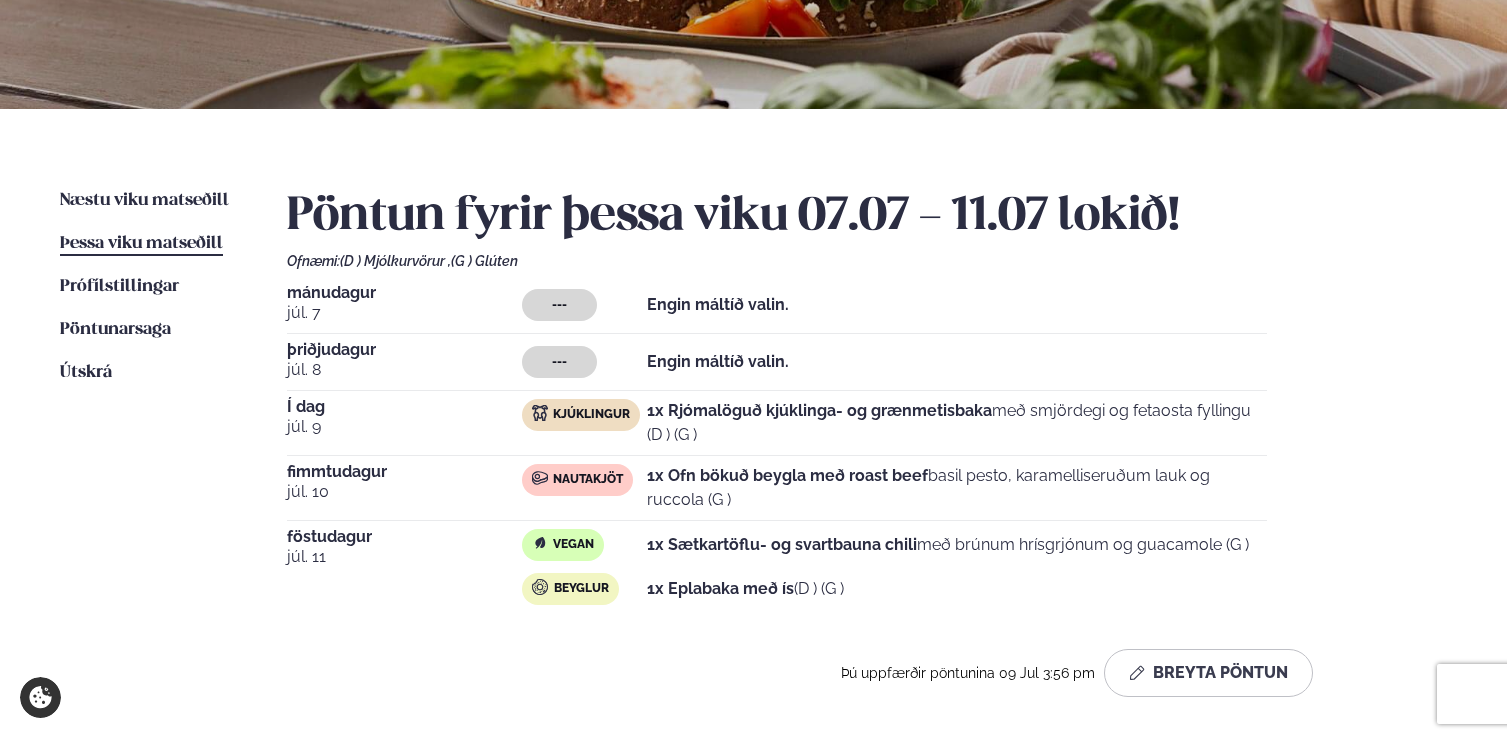 scroll, scrollTop: 232, scrollLeft: 0, axis: vertical 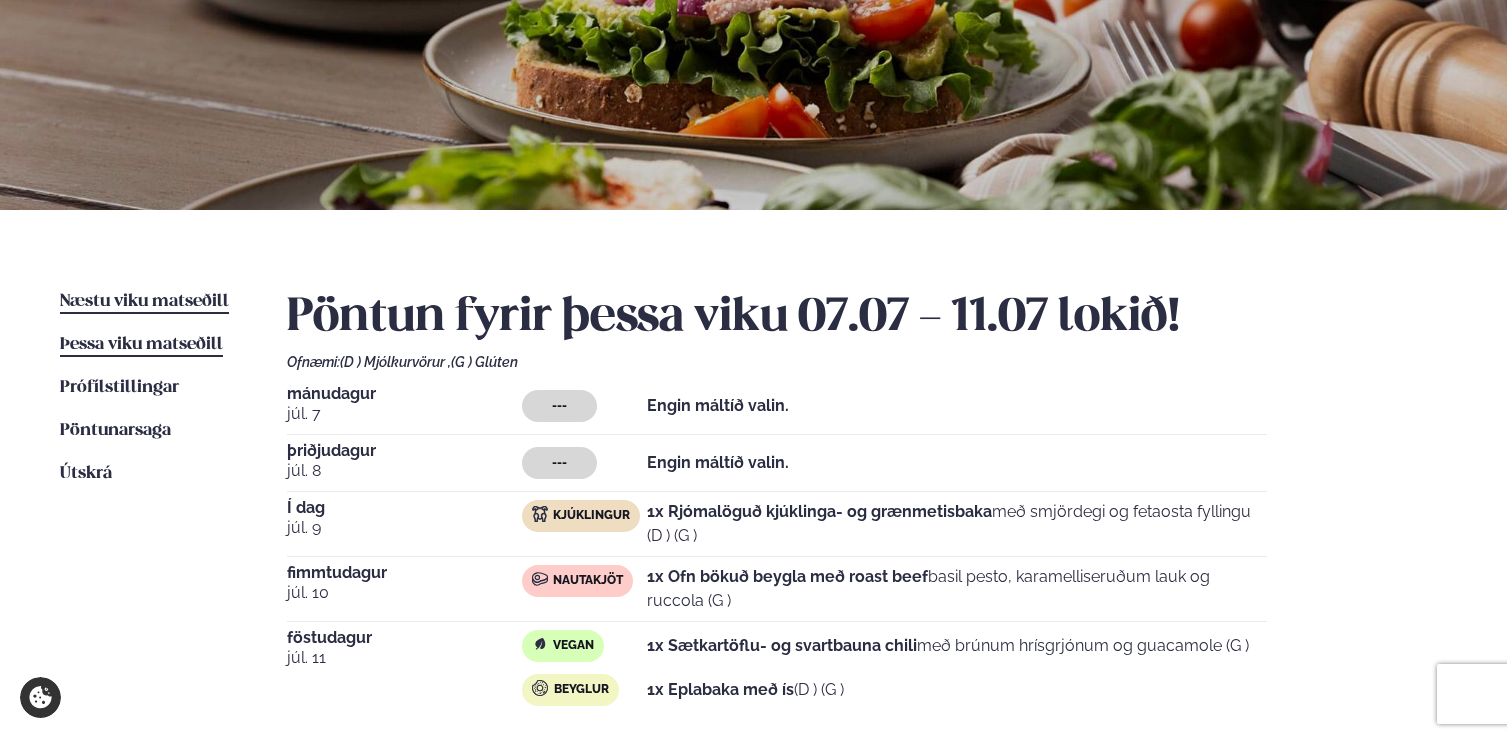 click on "Næstu viku matseðill" at bounding box center (144, 301) 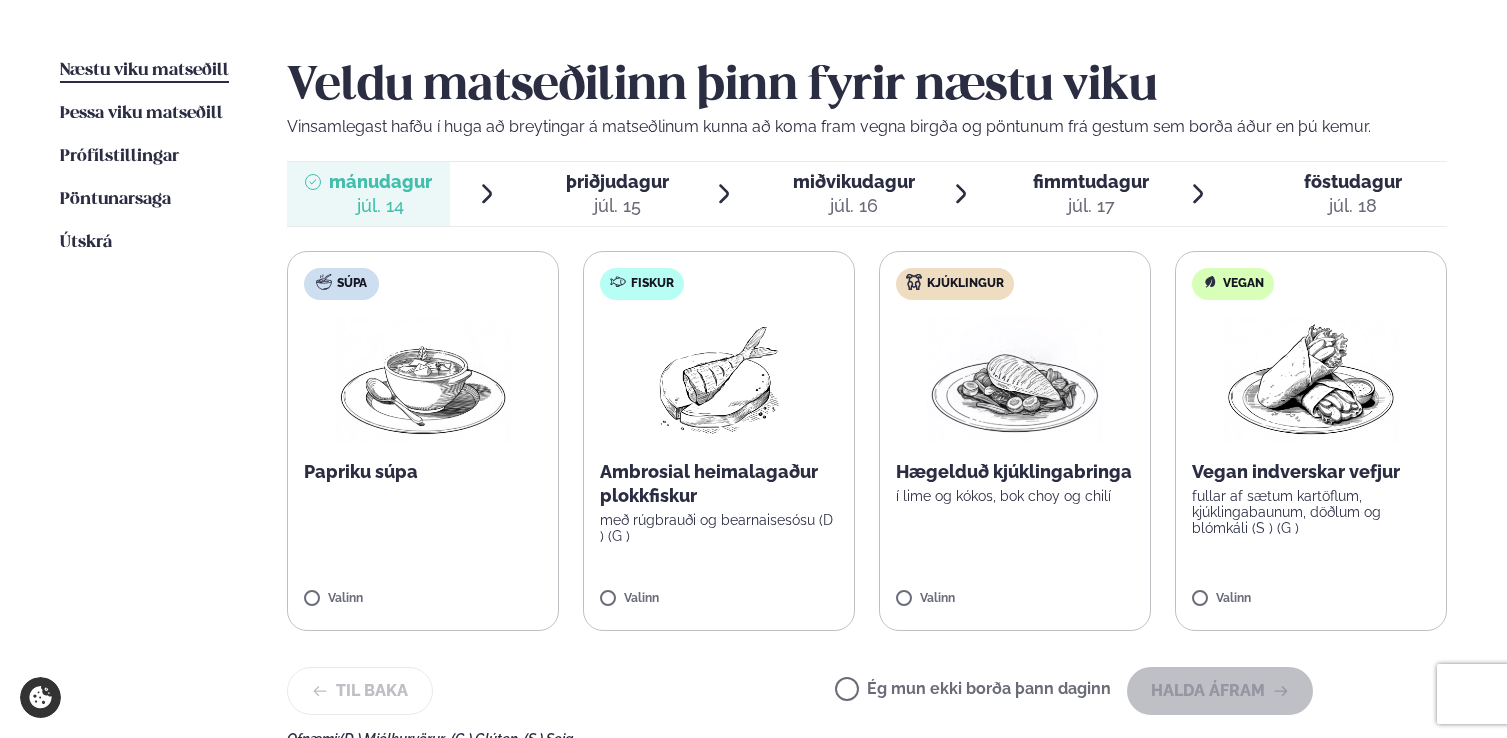 scroll, scrollTop: 465, scrollLeft: 0, axis: vertical 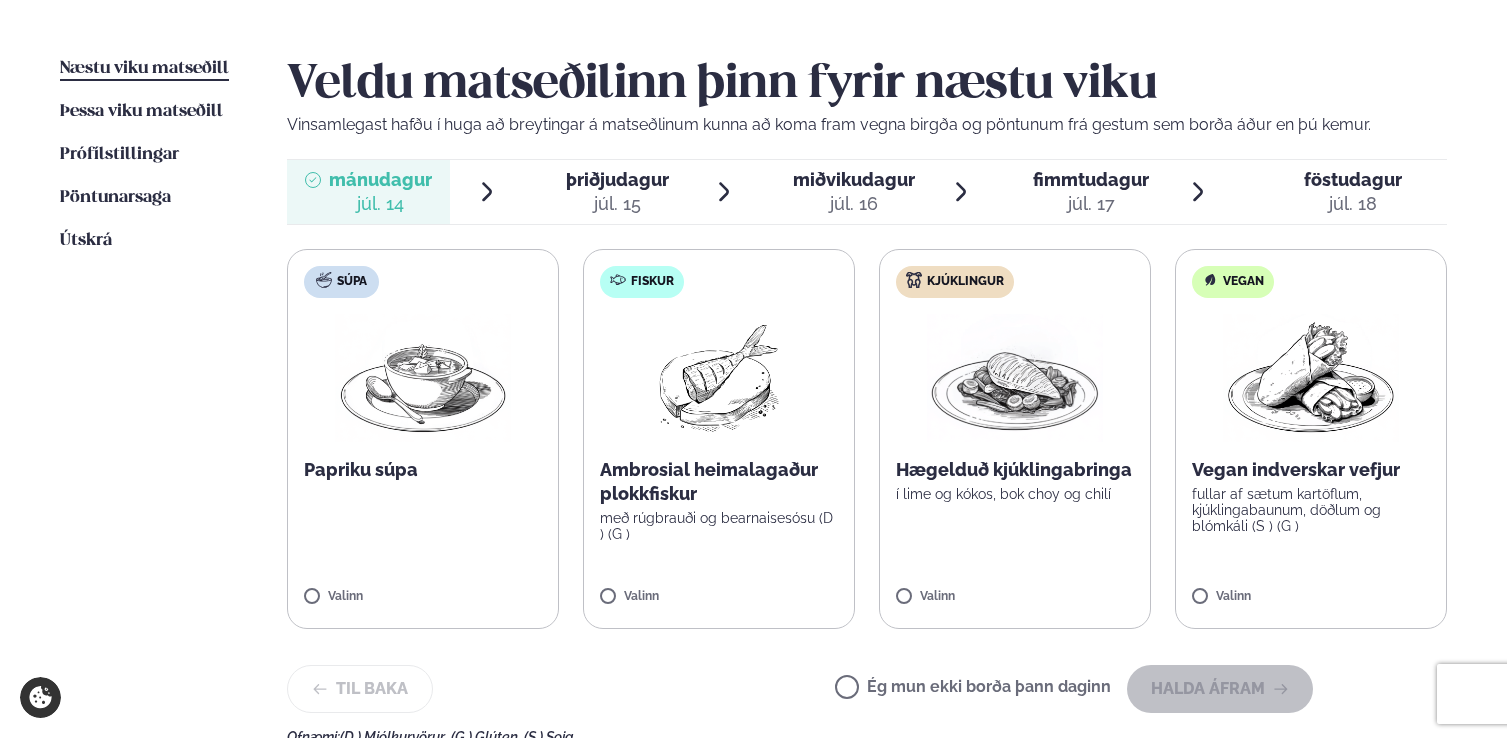 click on "júl. 15" at bounding box center (380, 204) 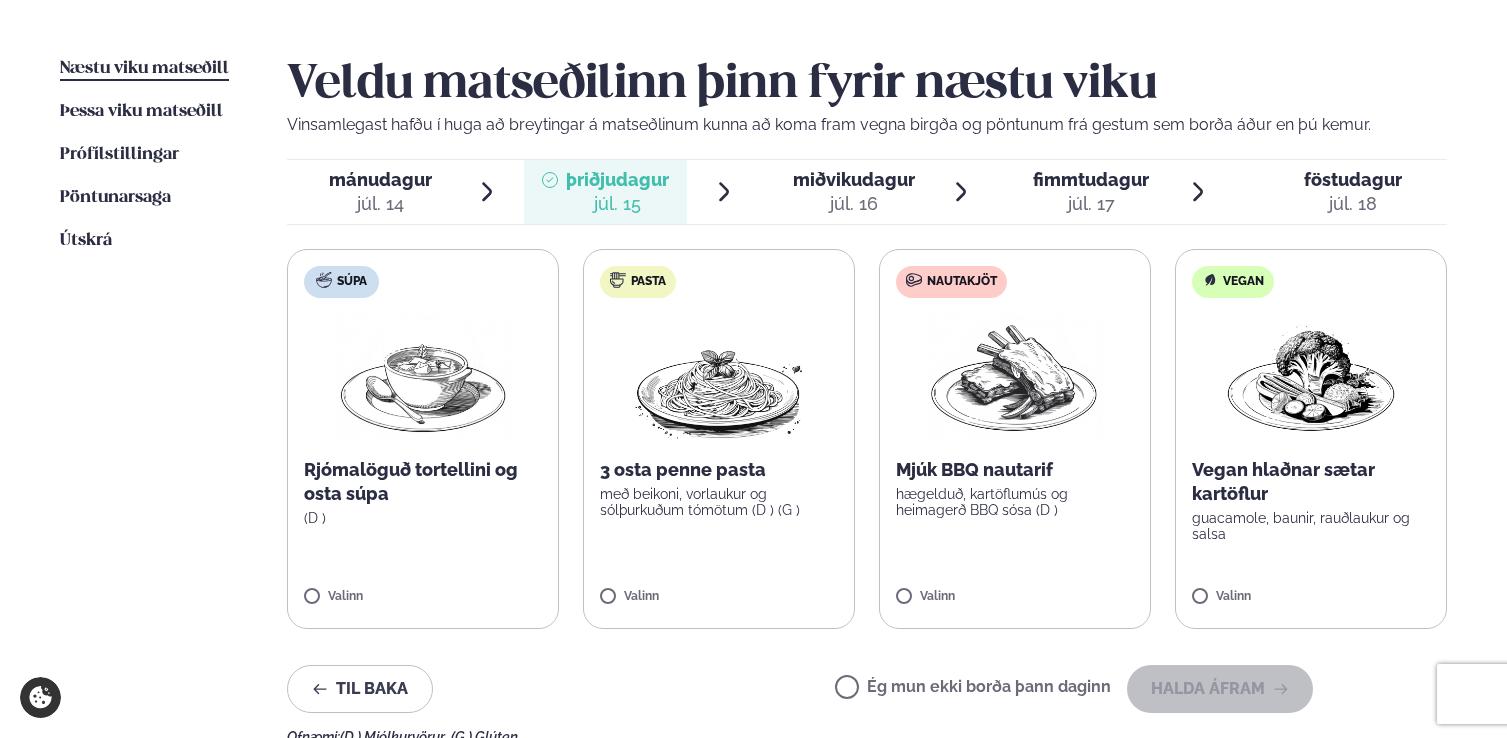 click on "miðvikudagur" at bounding box center (380, 179) 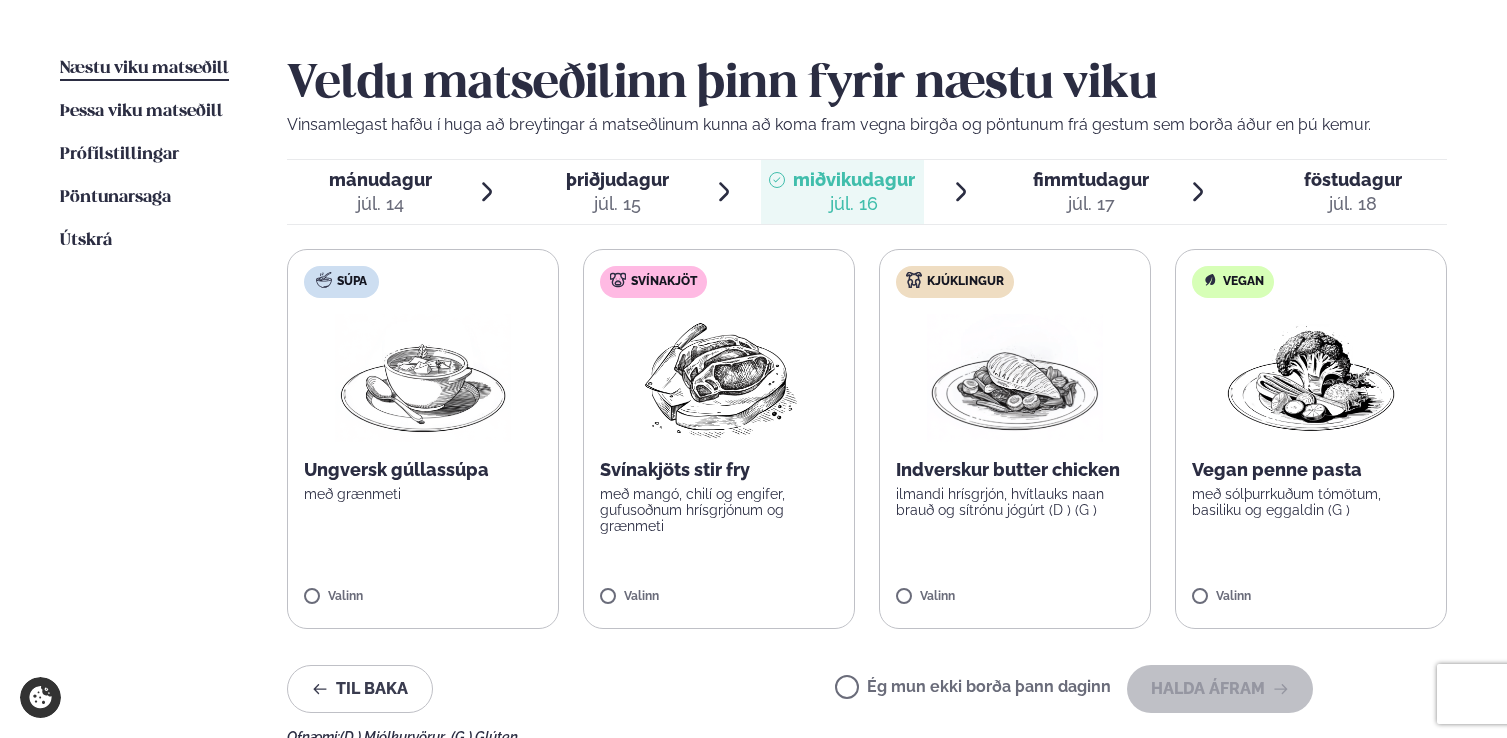 click on "fimmtudagur" at bounding box center (380, 179) 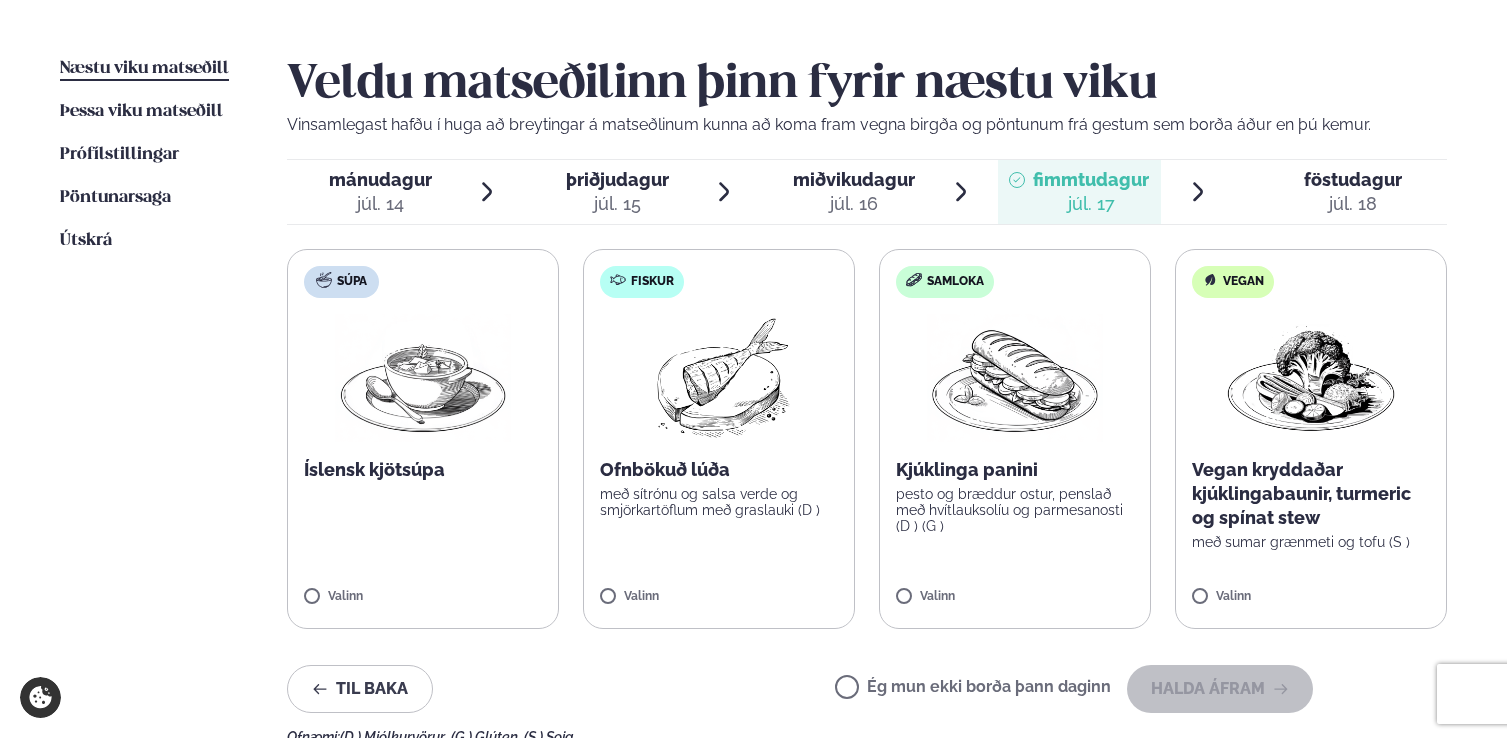 click on "júl. 18" at bounding box center (380, 204) 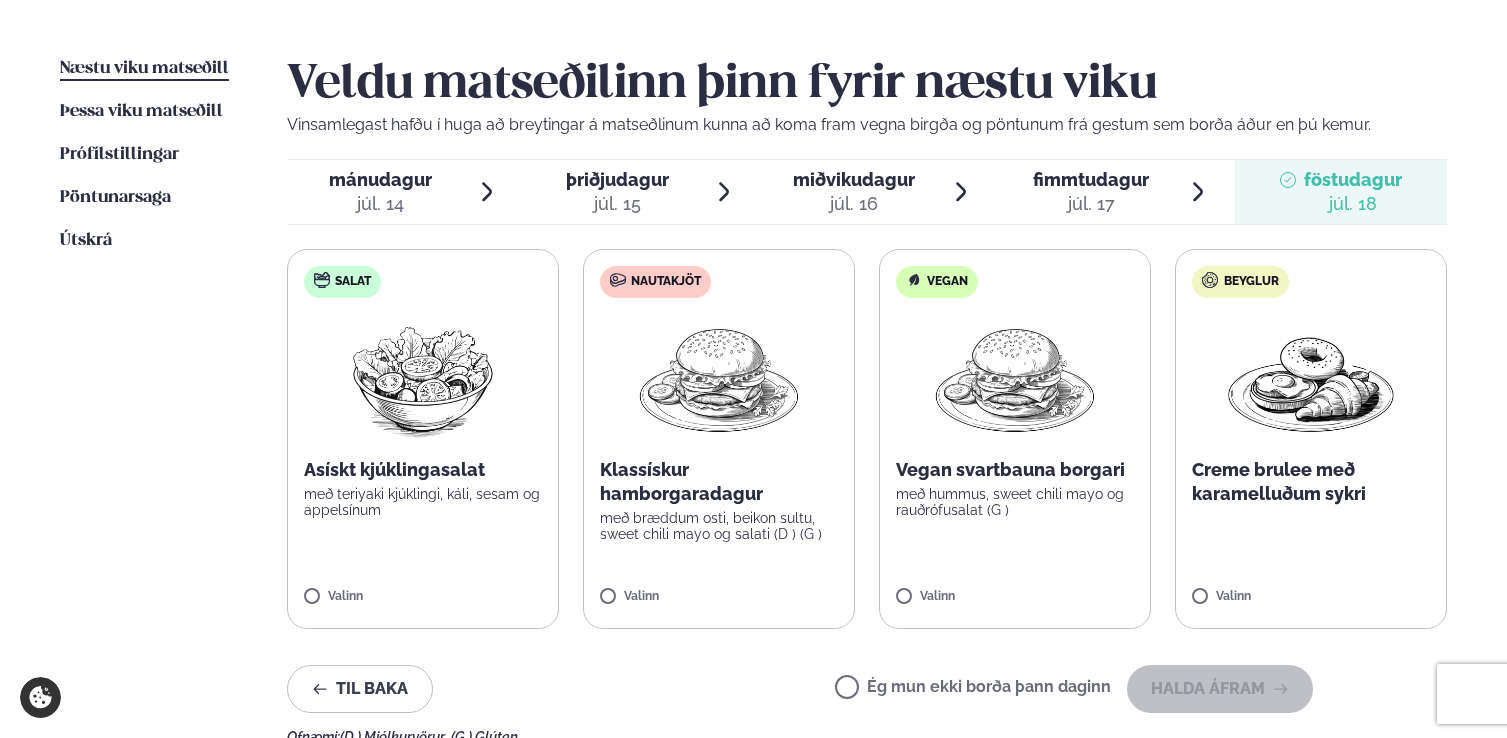 click on "Nautakjöt     Klassískur hamborgaradagur   með bræddum osti, beikon sultu, sweet chili mayo og salati  (D     ) (G     )       Valinn" at bounding box center (719, 439) 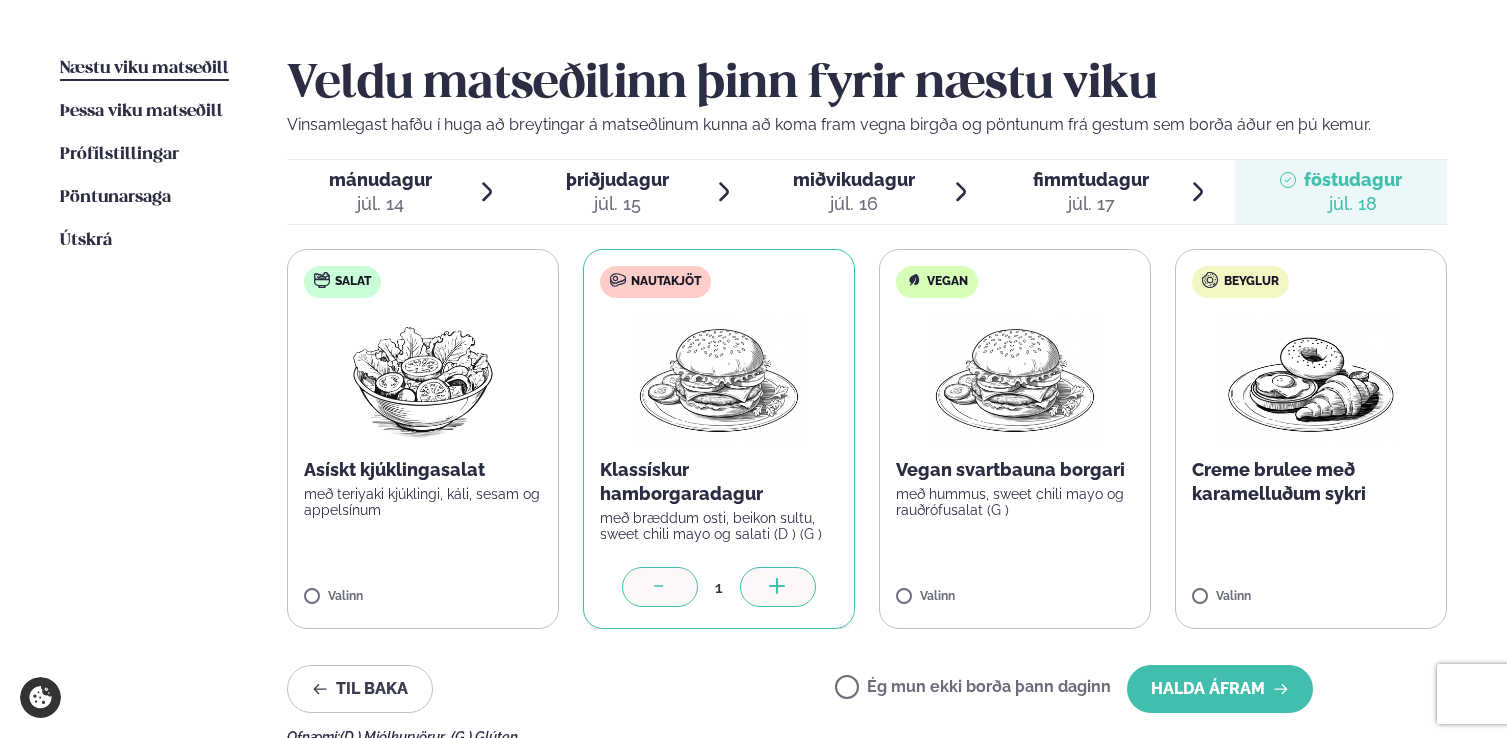 click on "Beyglur     Creme brulee með karamelluðum sykri           Valinn" at bounding box center (423, 439) 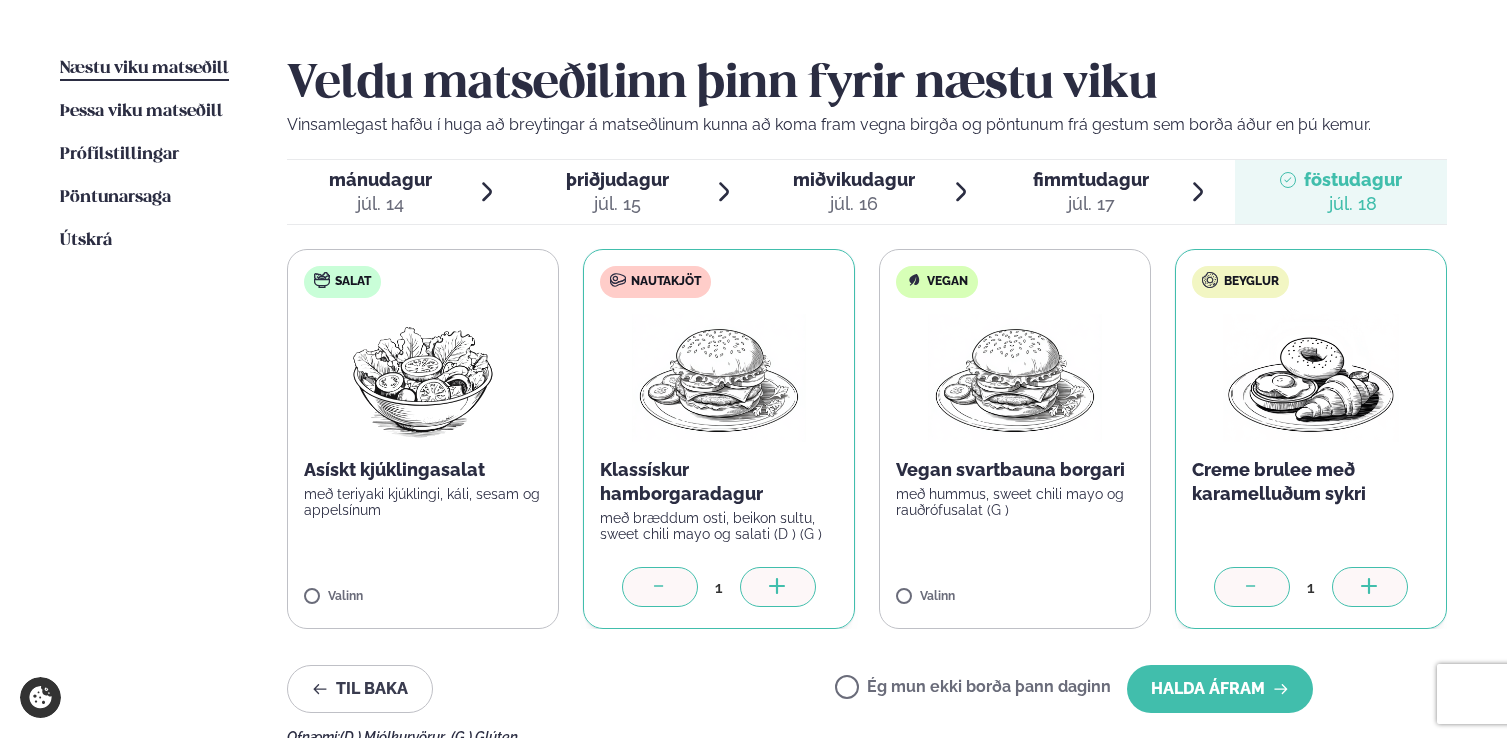 click on "fimmtudagur   fim." at bounding box center (380, 180) 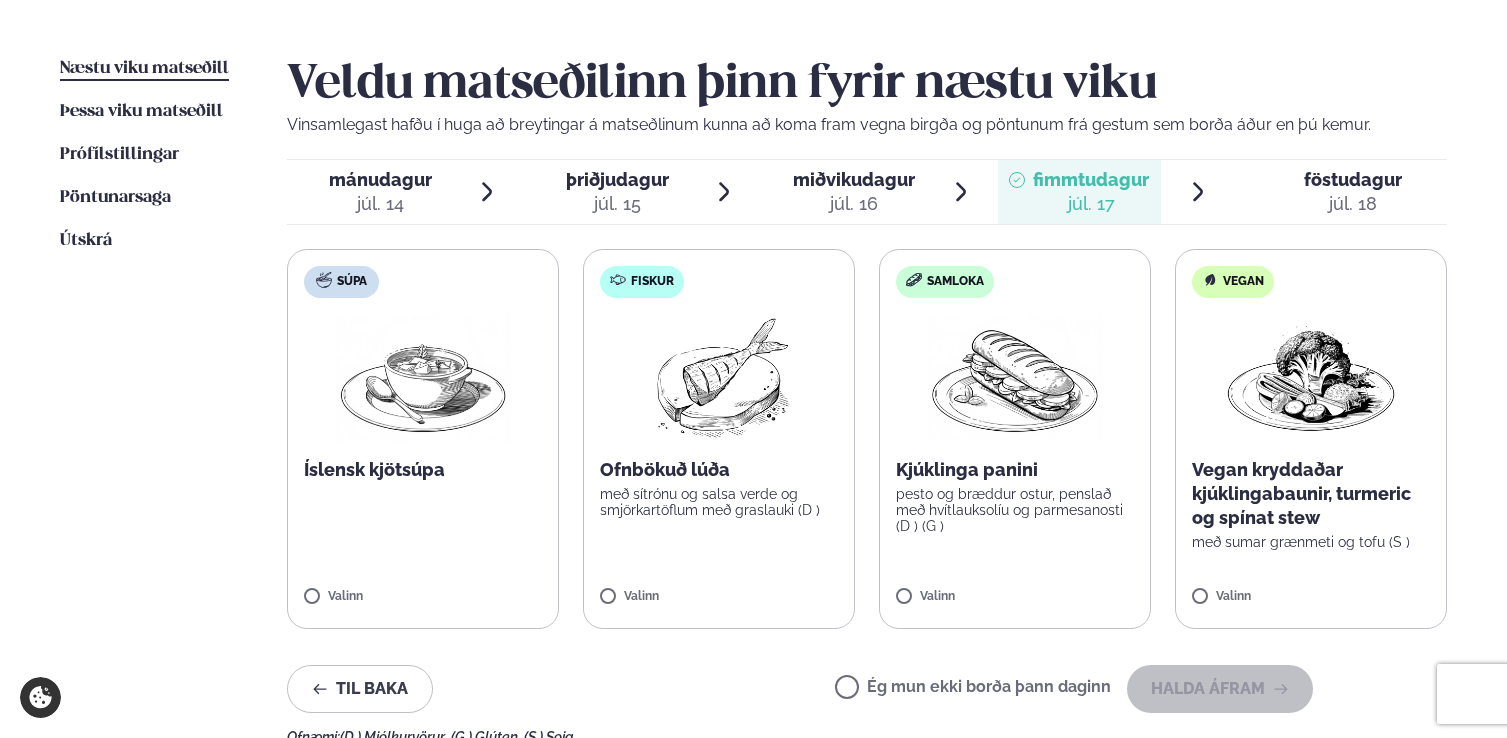 click at bounding box center (423, 378) 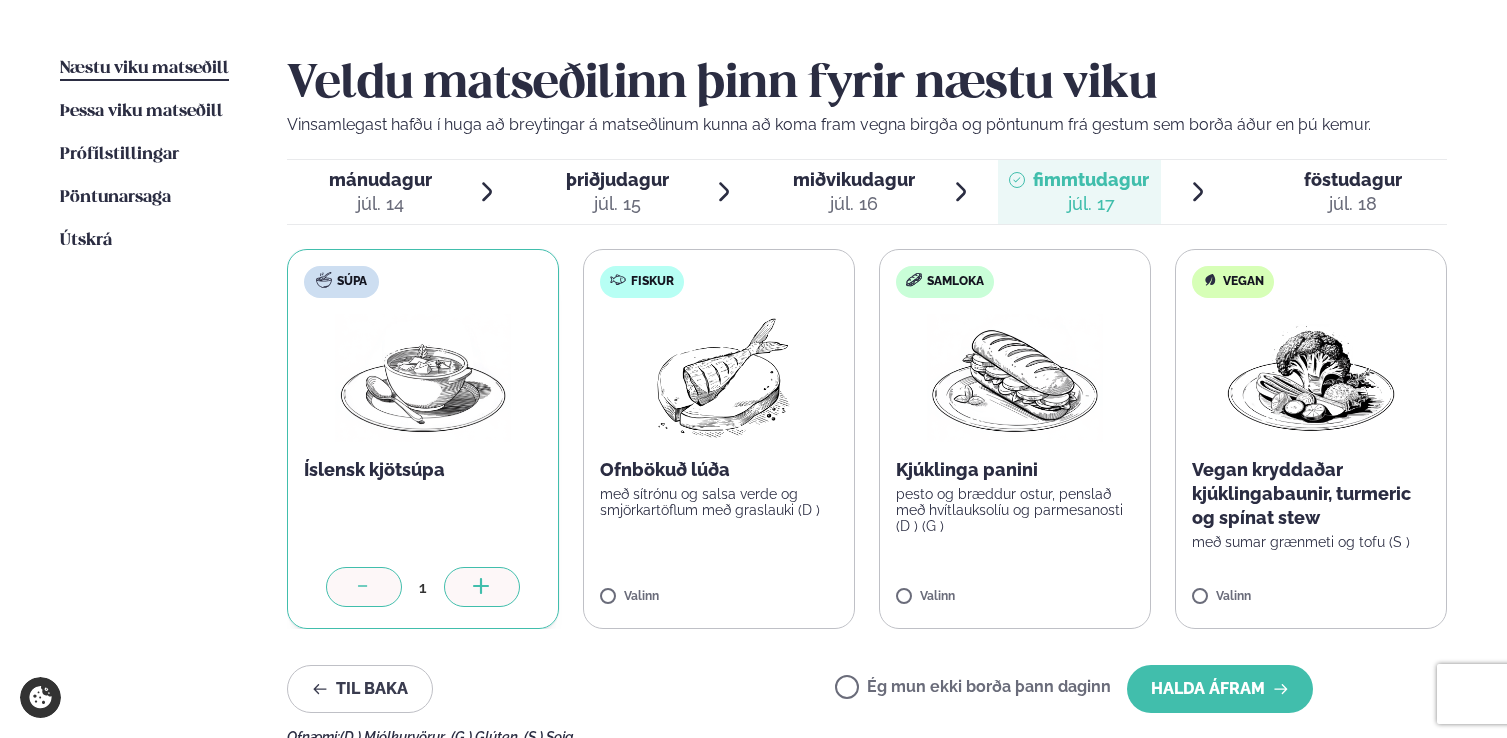 click on "júl. 16" at bounding box center (380, 204) 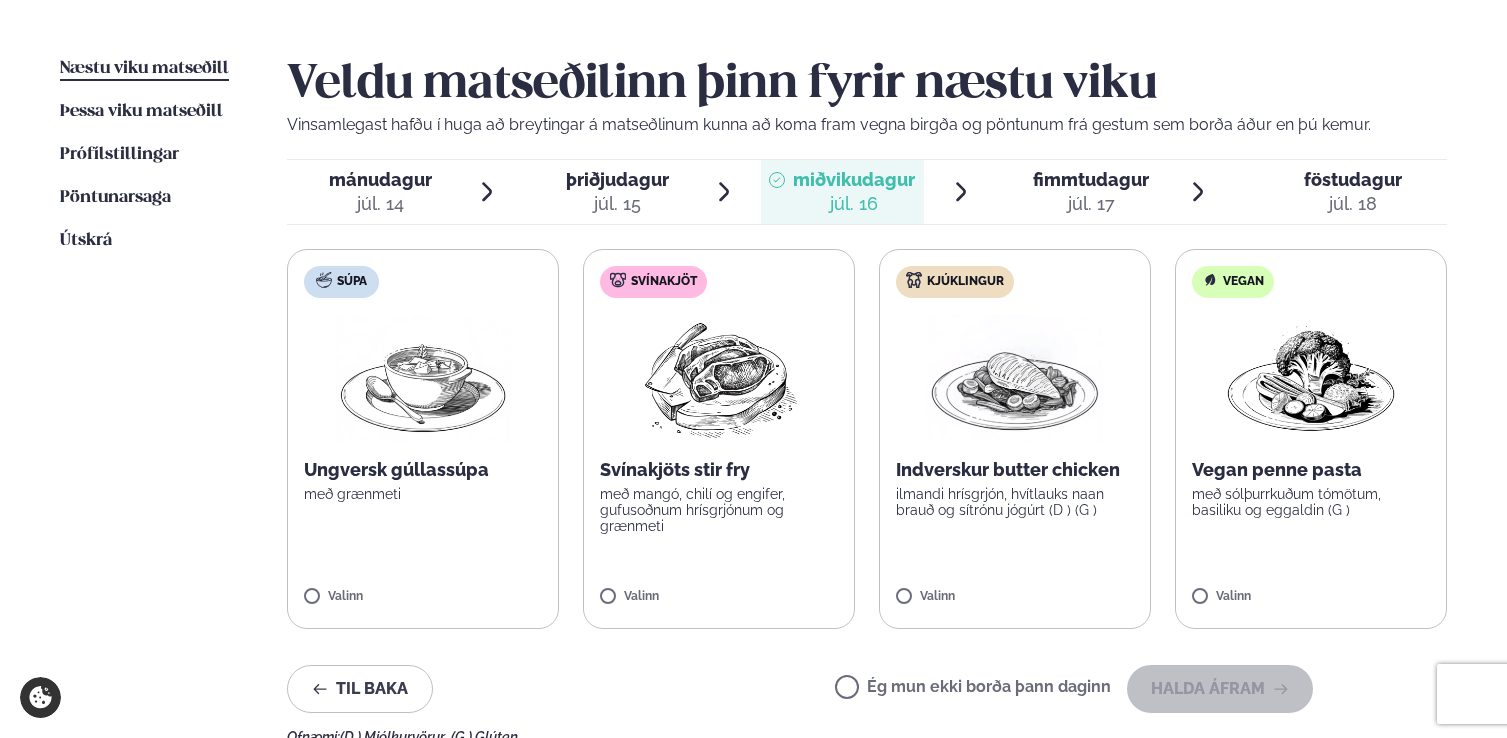click at bounding box center (423, 378) 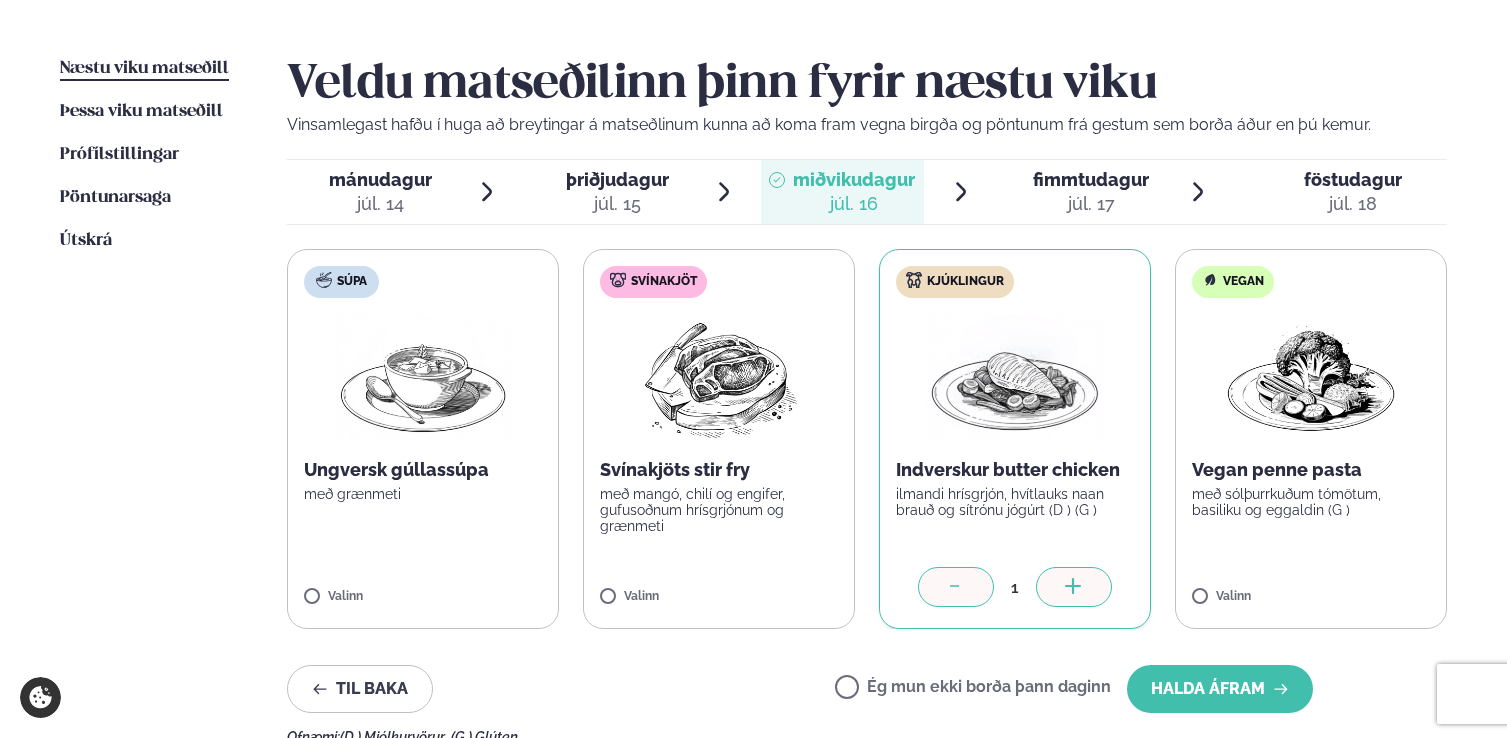 click on "júl. 15" at bounding box center [380, 204] 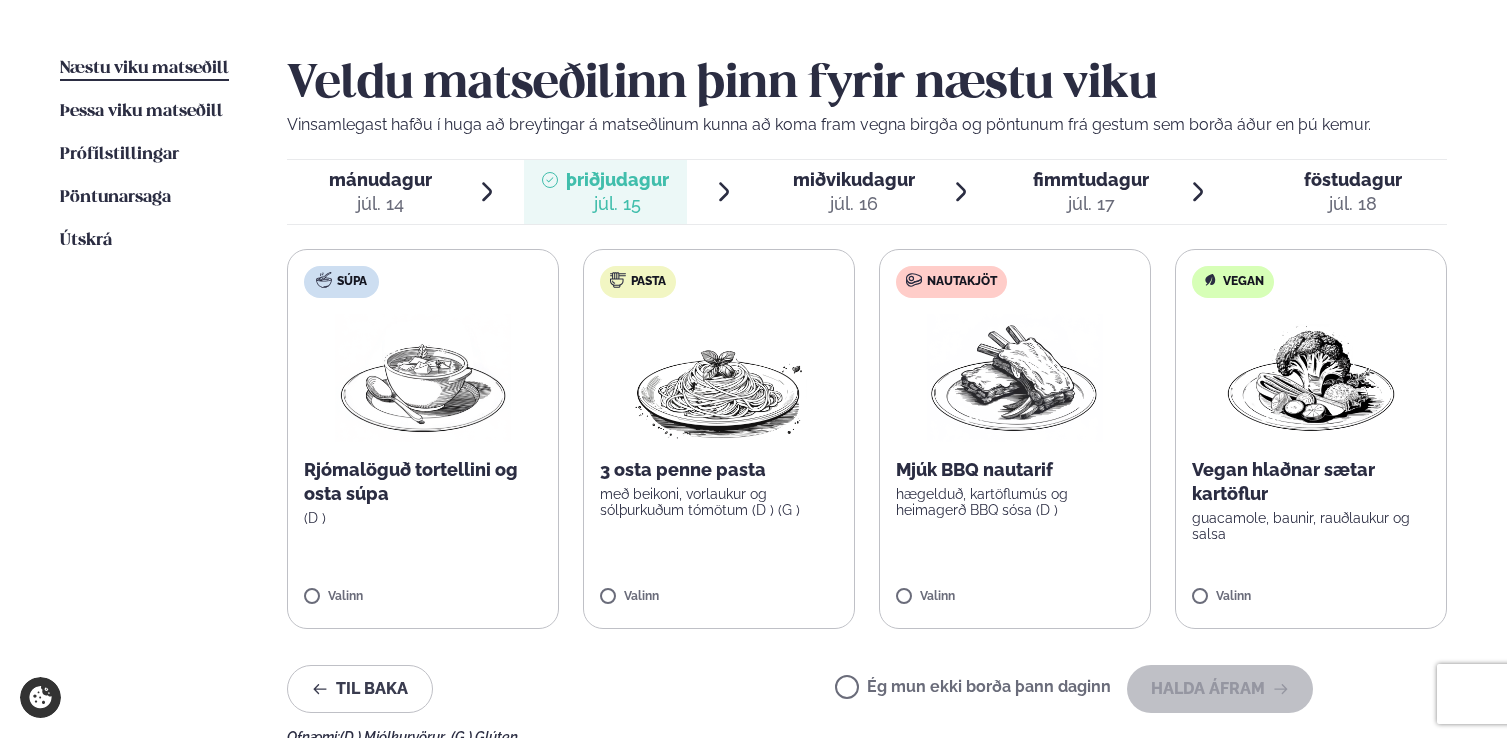 click on "3 osta penne pasta" at bounding box center (719, 470) 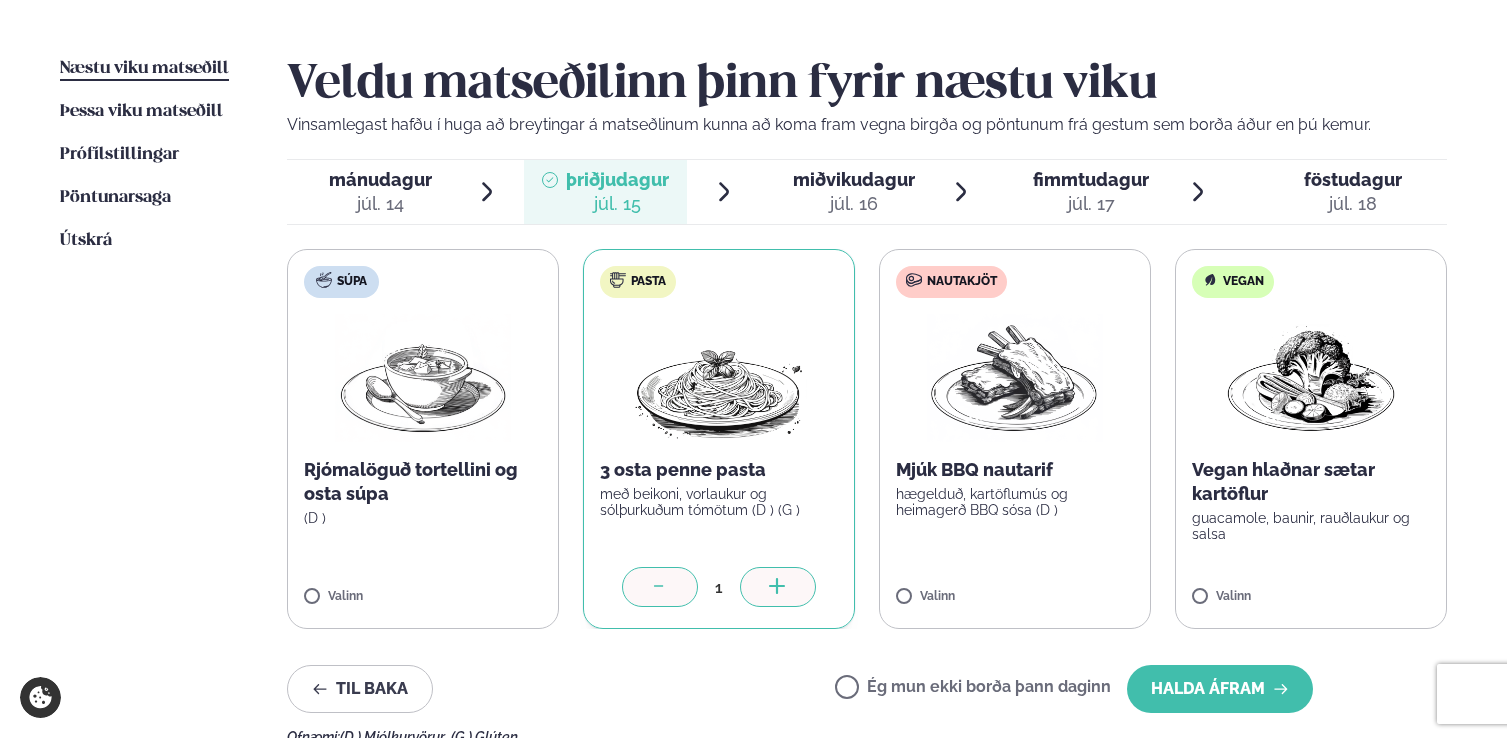 click on "mánudagur" at bounding box center [380, 179] 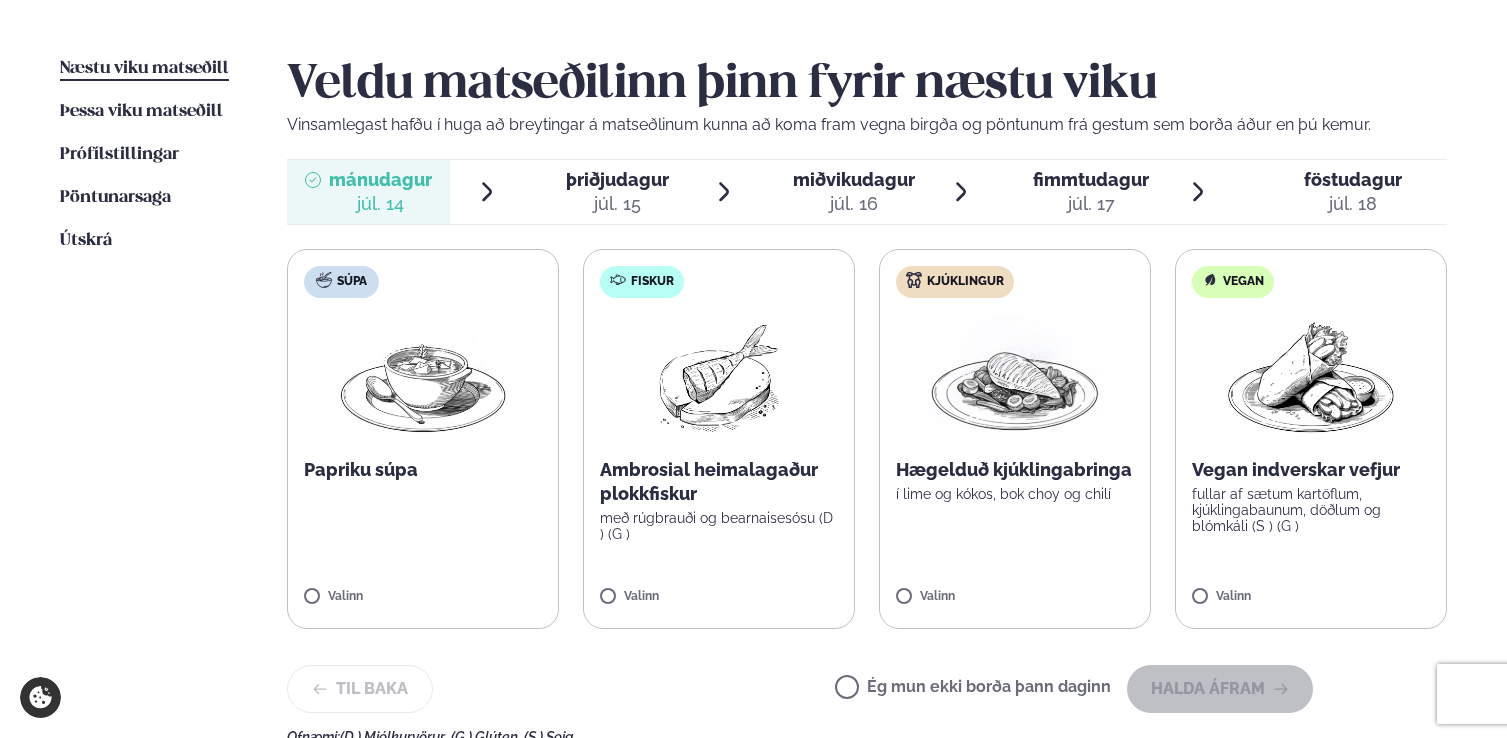click on "Ambrosial heimalagaður plokkfiskur" at bounding box center (719, 482) 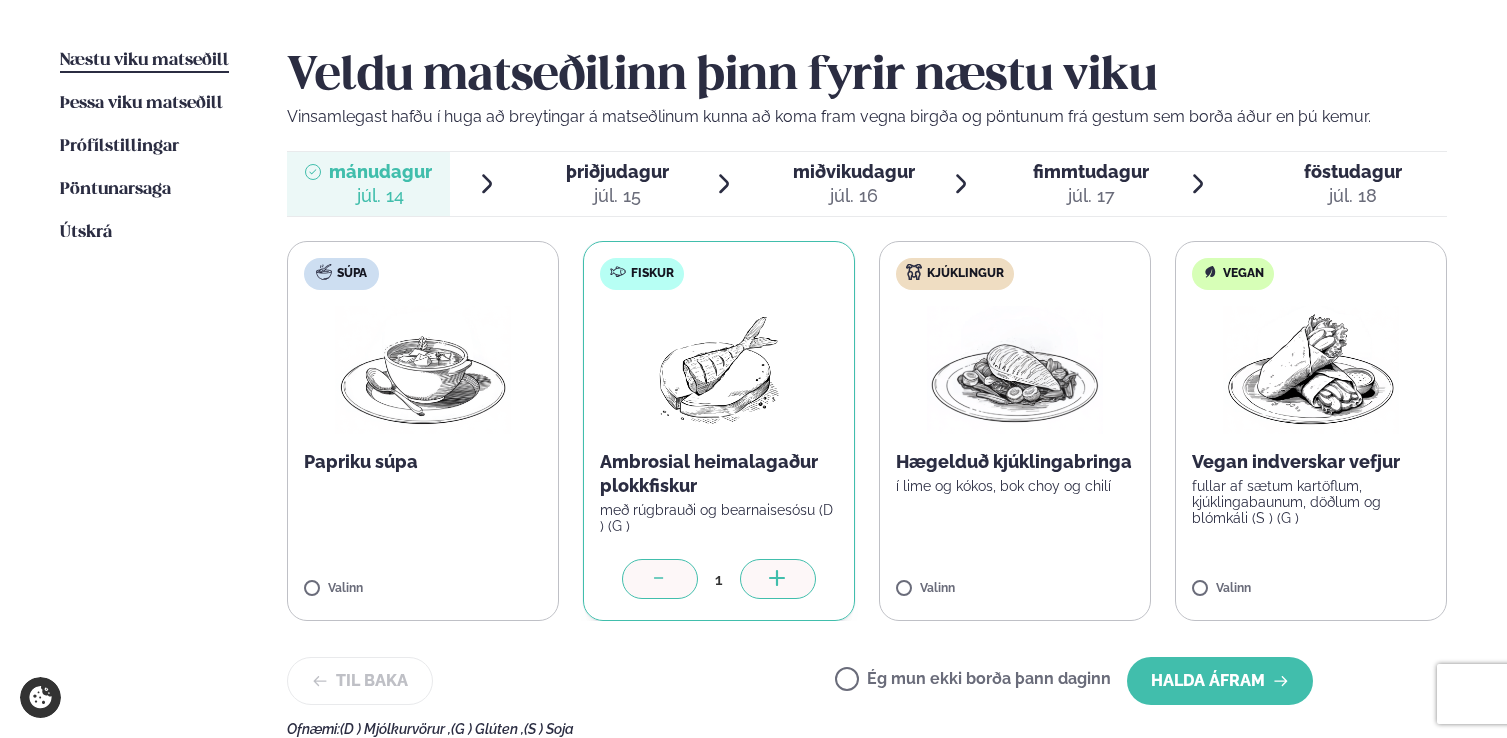 scroll, scrollTop: 476, scrollLeft: 0, axis: vertical 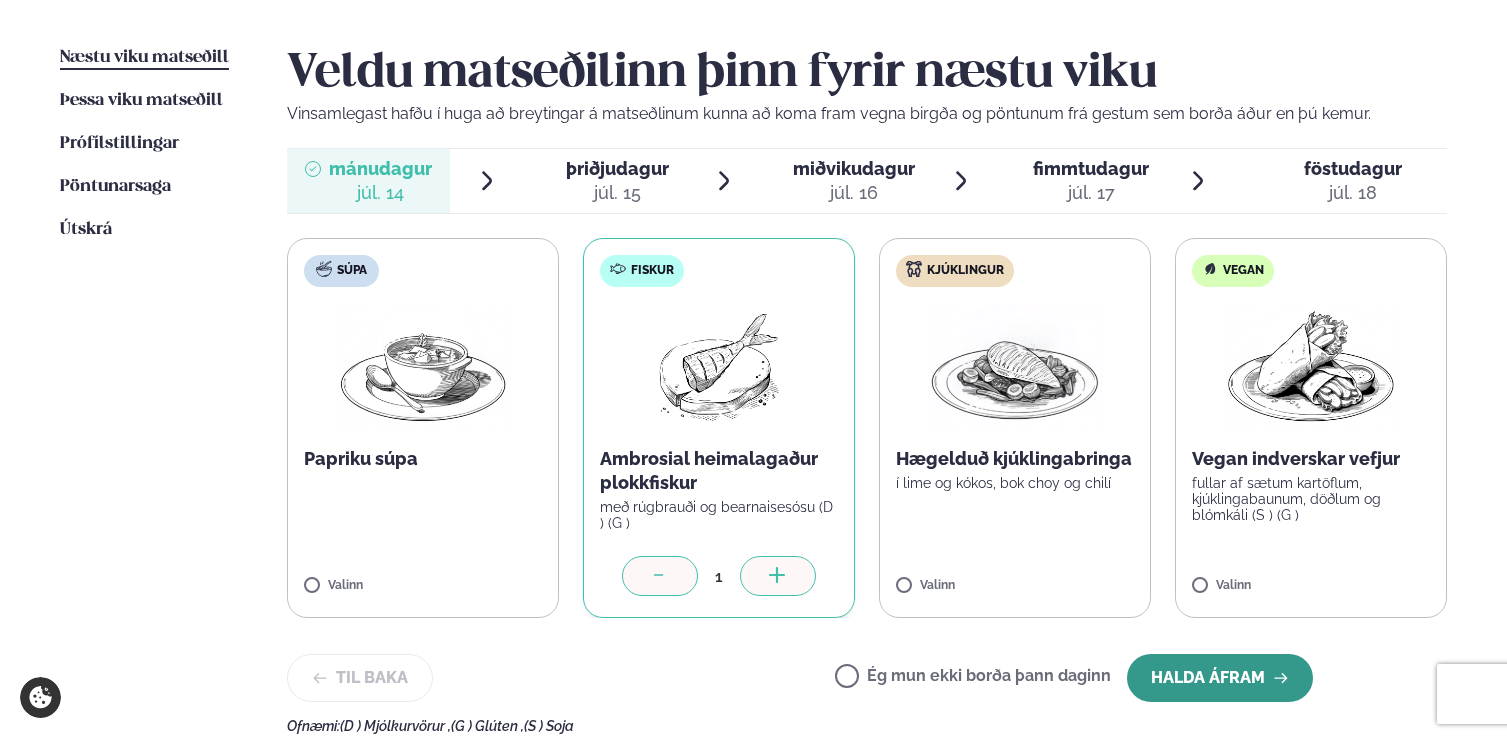 click on "Halda áfram" at bounding box center [1220, 678] 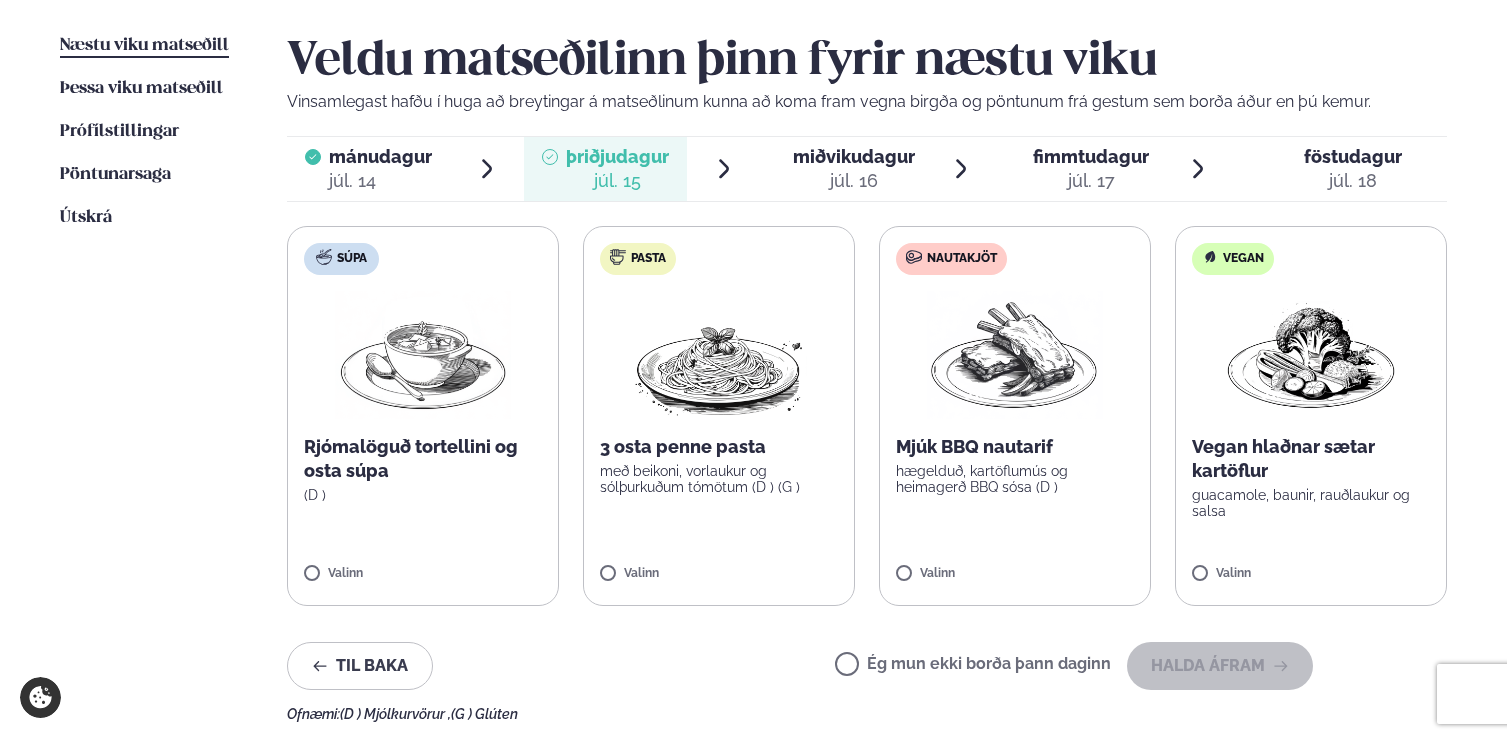 scroll, scrollTop: 495, scrollLeft: 0, axis: vertical 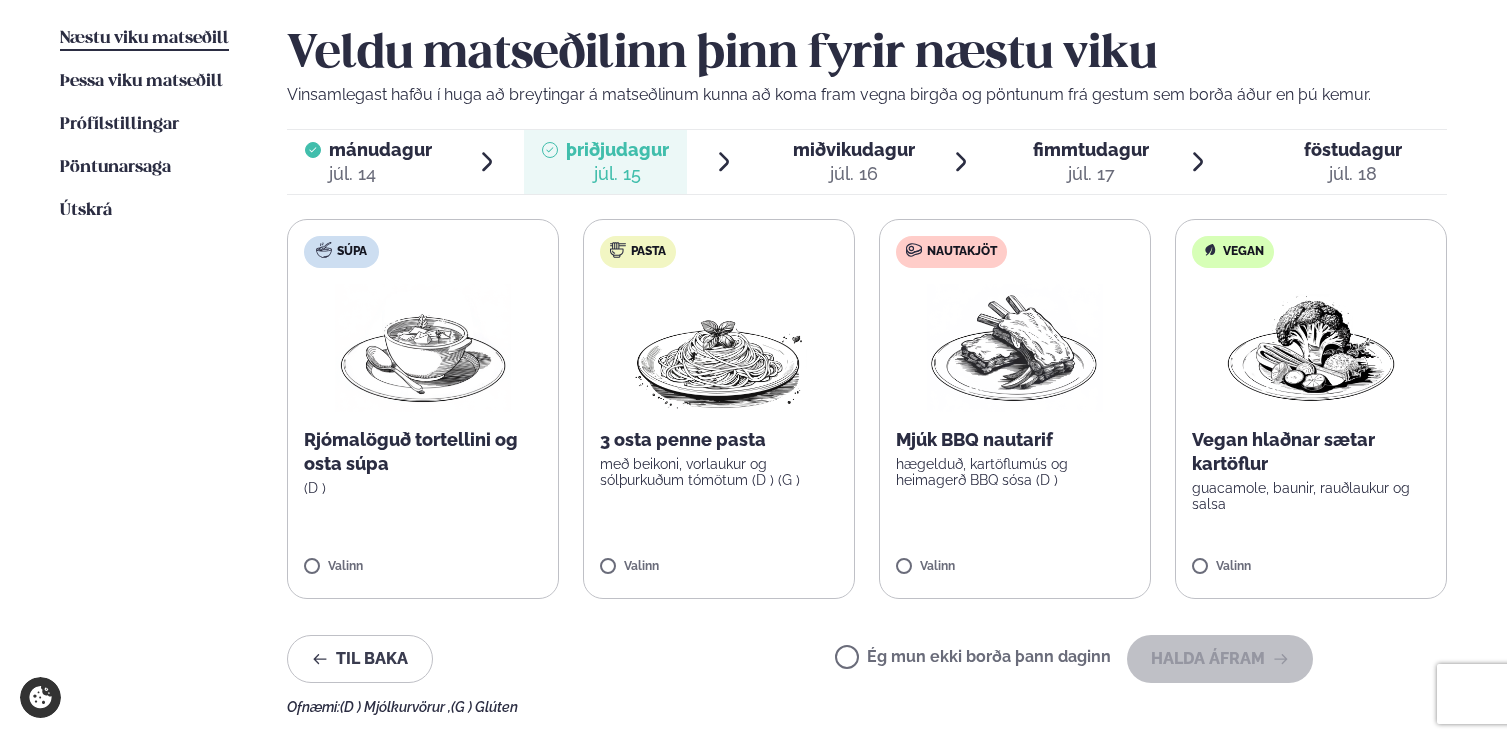 click on "3 osta penne pasta" at bounding box center (719, 440) 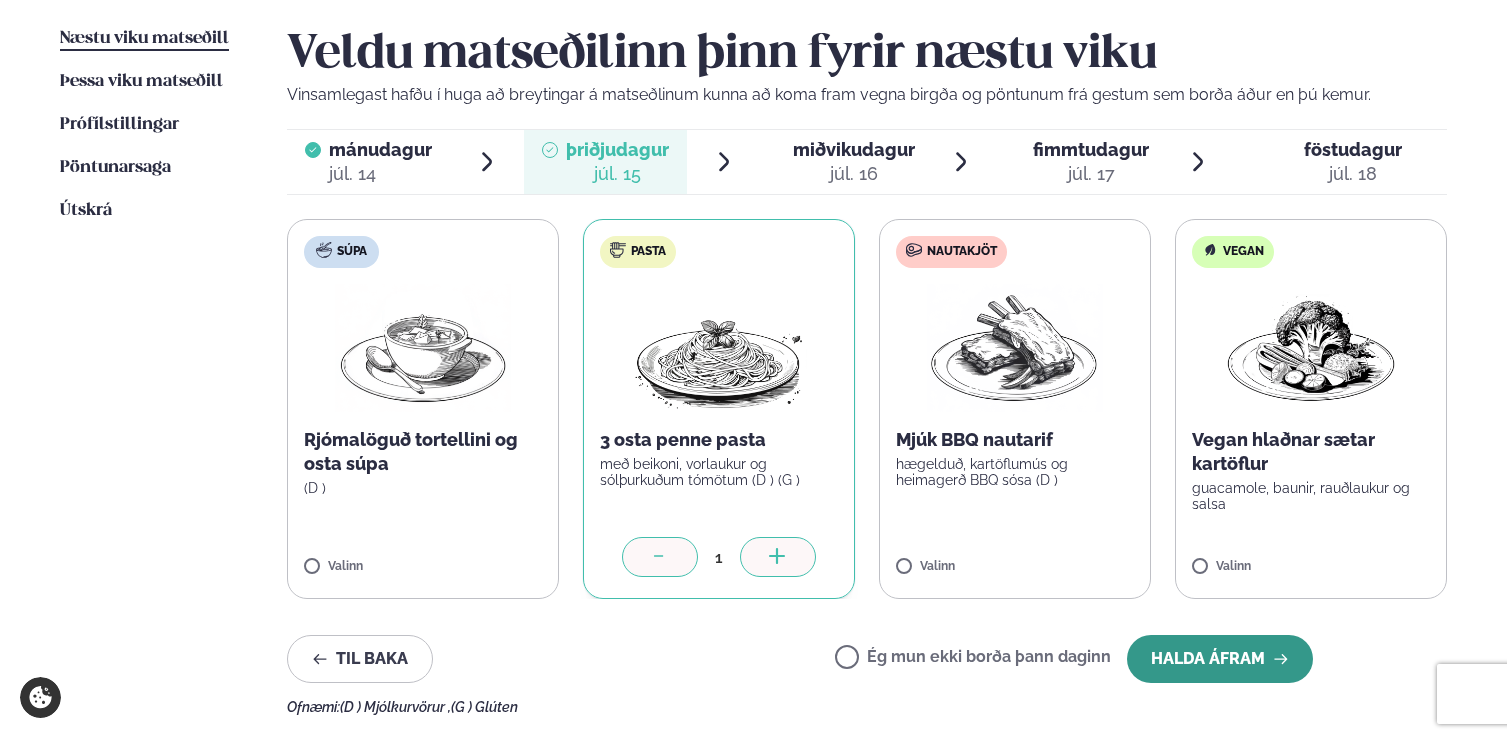 click on "Halda áfram" at bounding box center (1220, 659) 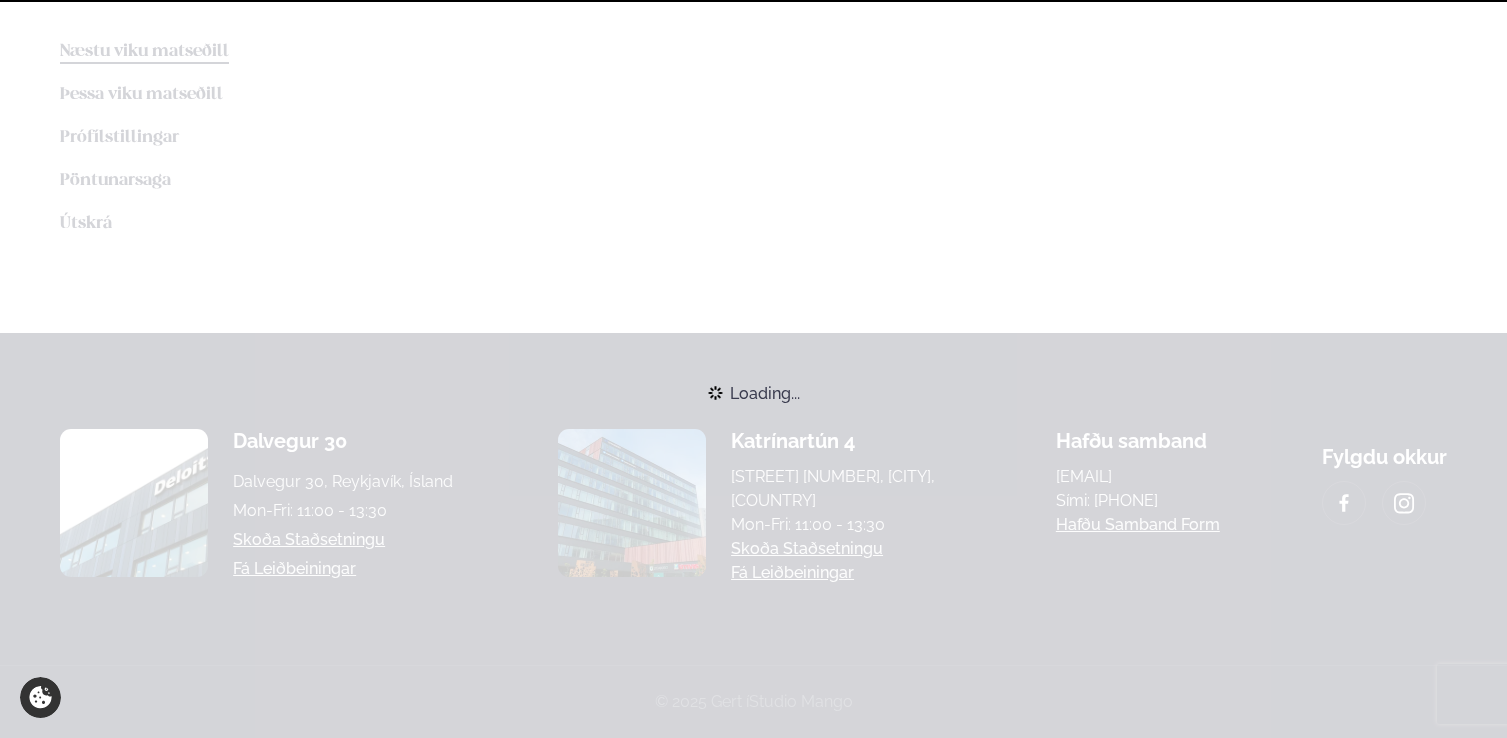 scroll, scrollTop: 495, scrollLeft: 0, axis: vertical 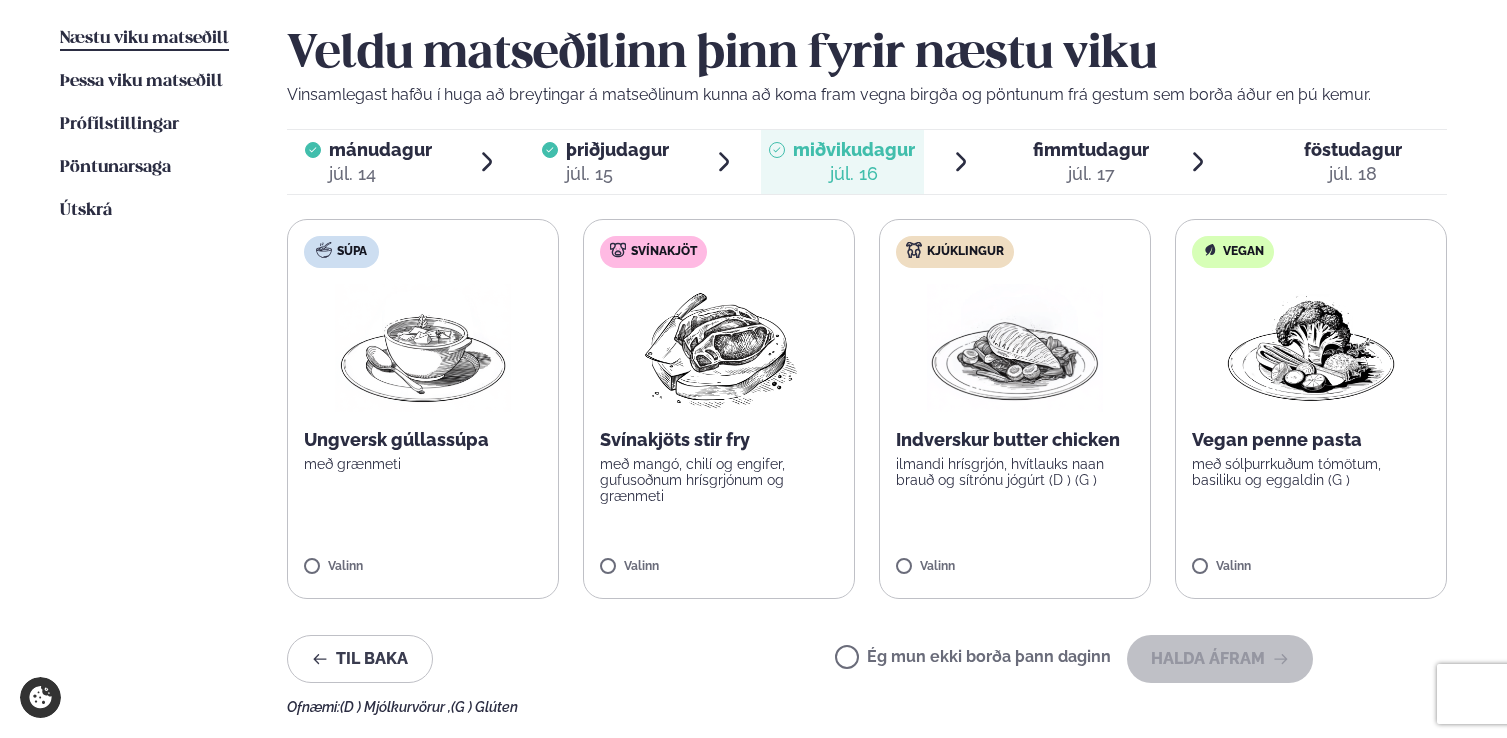 click at bounding box center [423, 348] 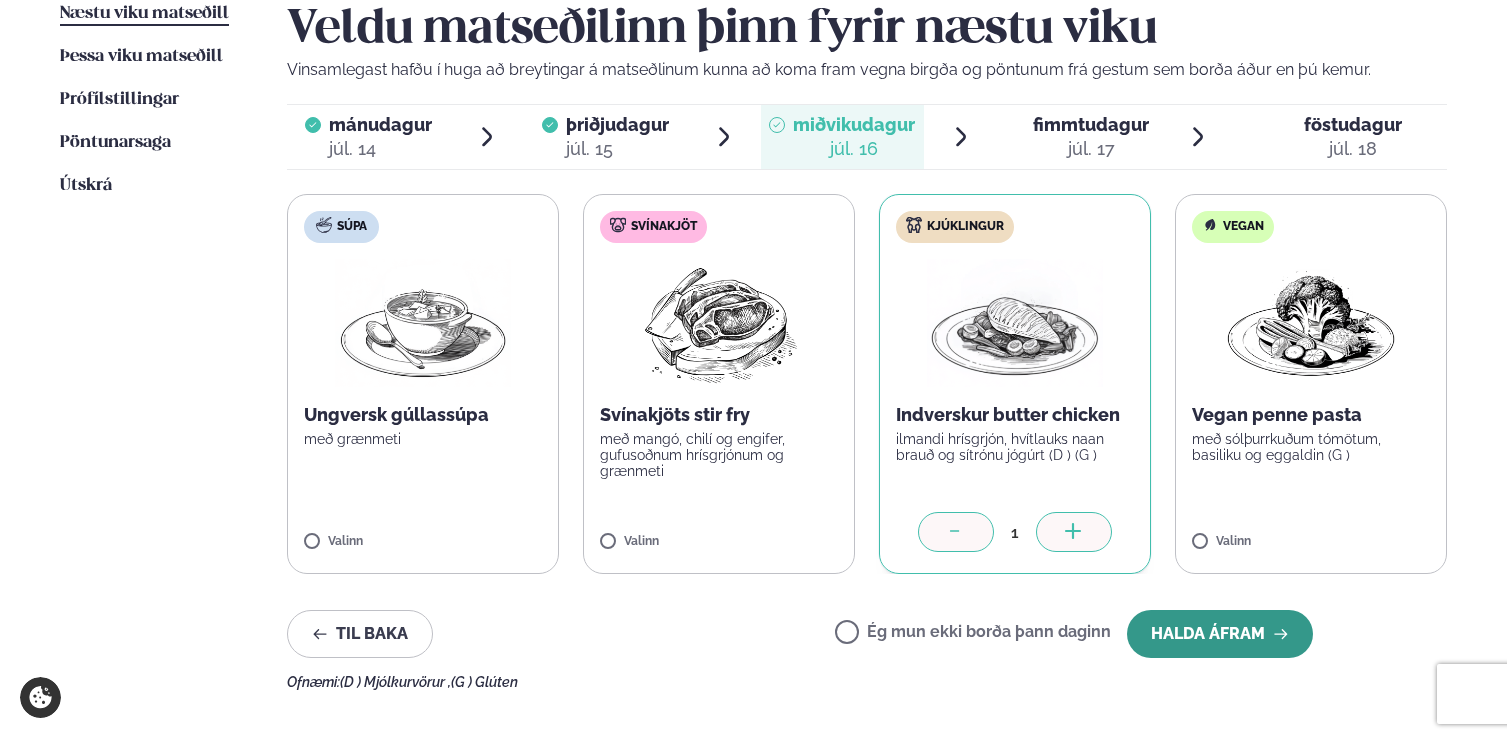 click on "Halda áfram" at bounding box center (1220, 634) 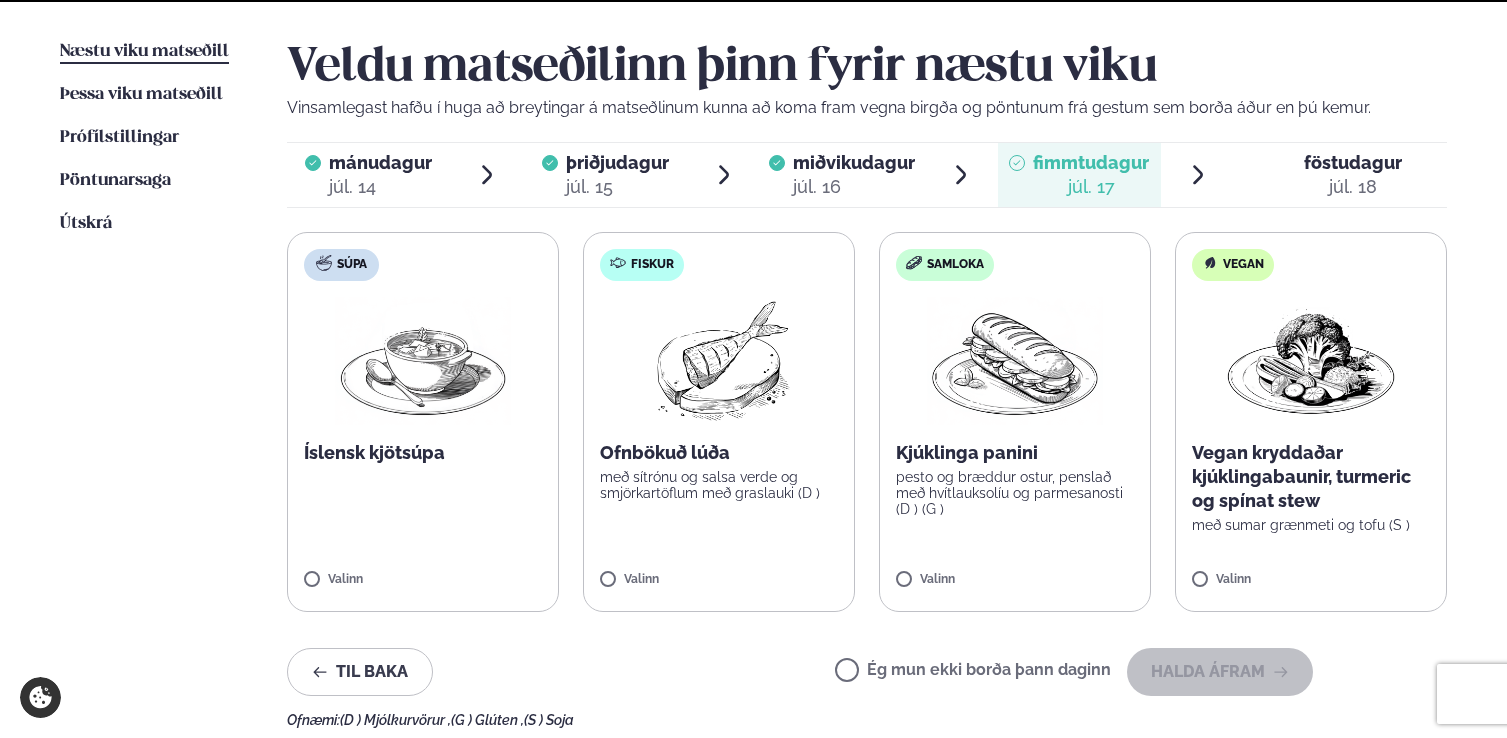 scroll, scrollTop: 520, scrollLeft: 0, axis: vertical 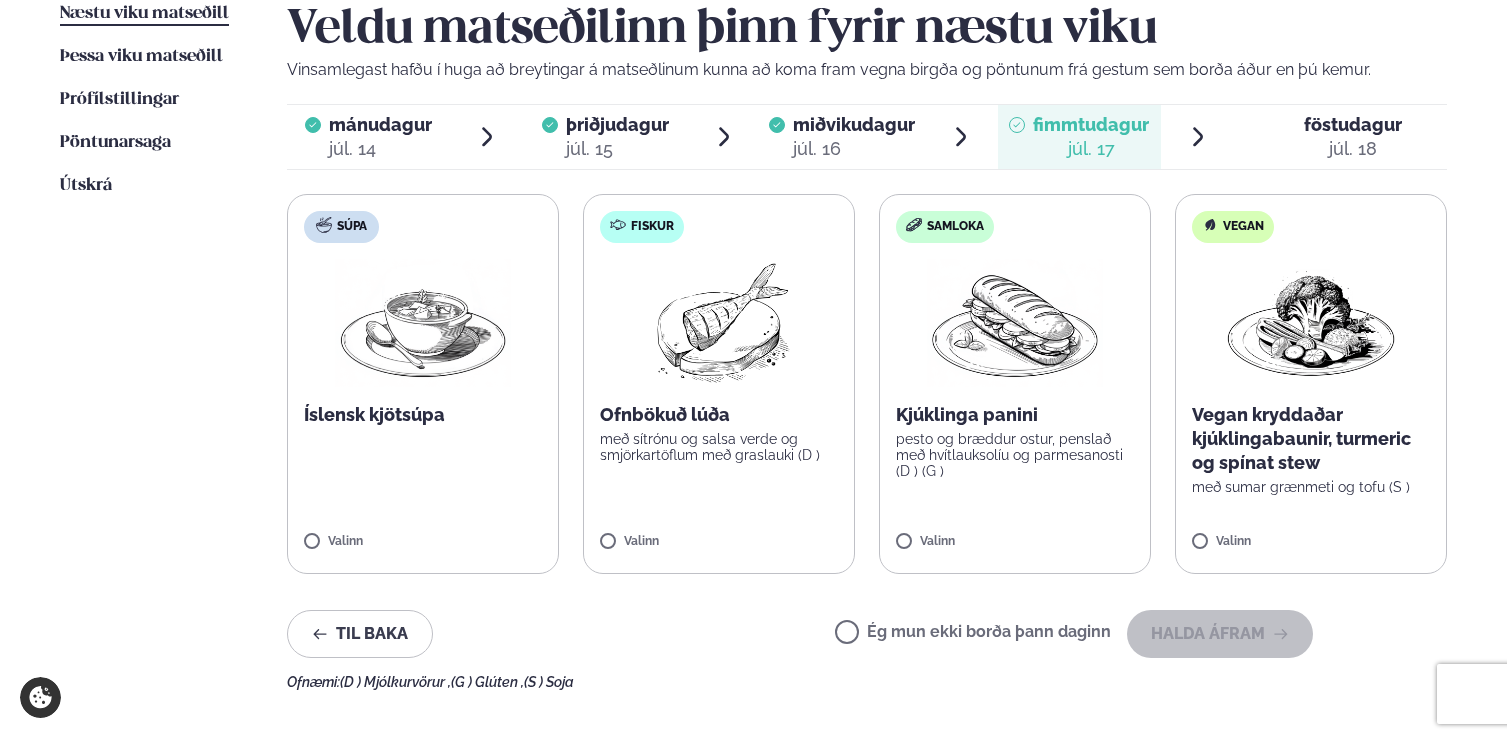 click at bounding box center [423, 323] 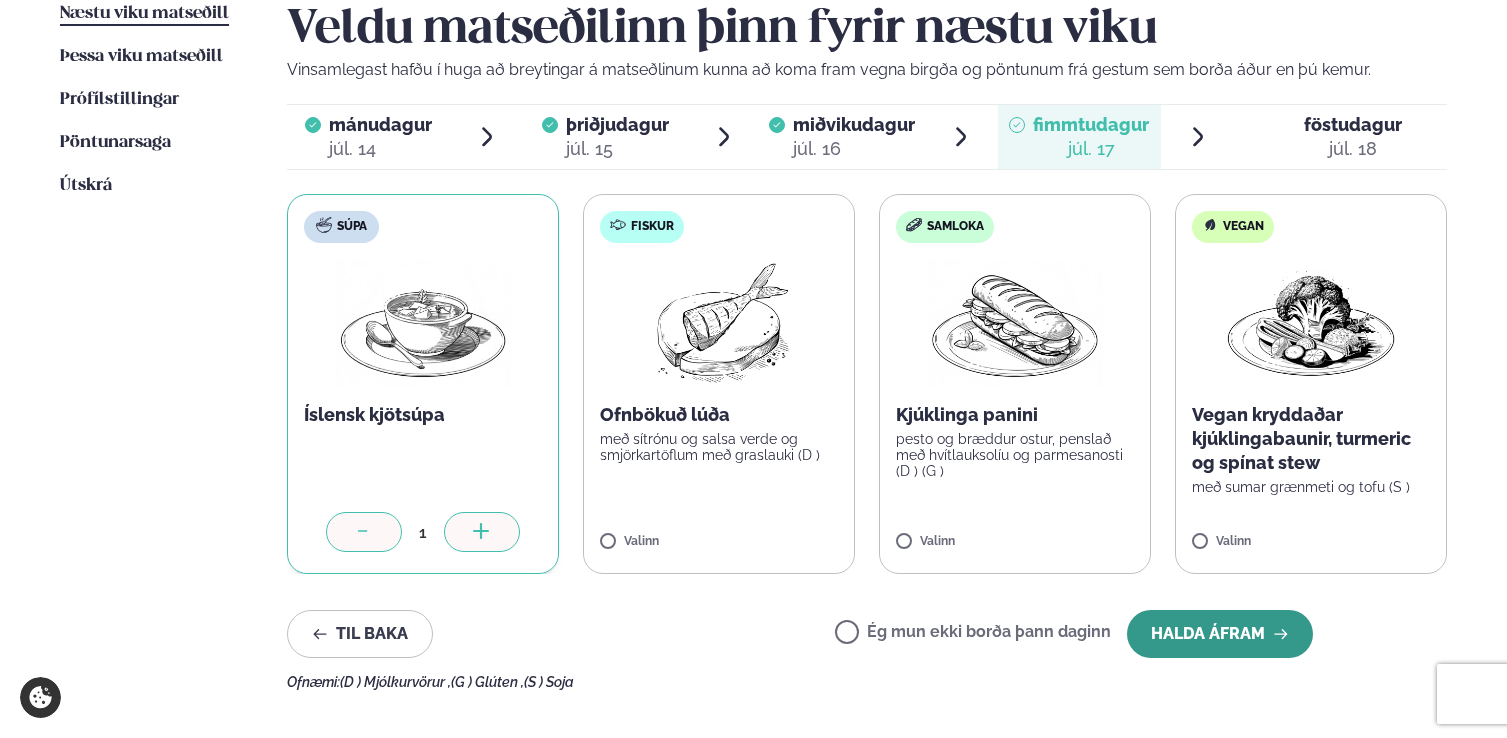 click on "Halda áfram" at bounding box center [1220, 634] 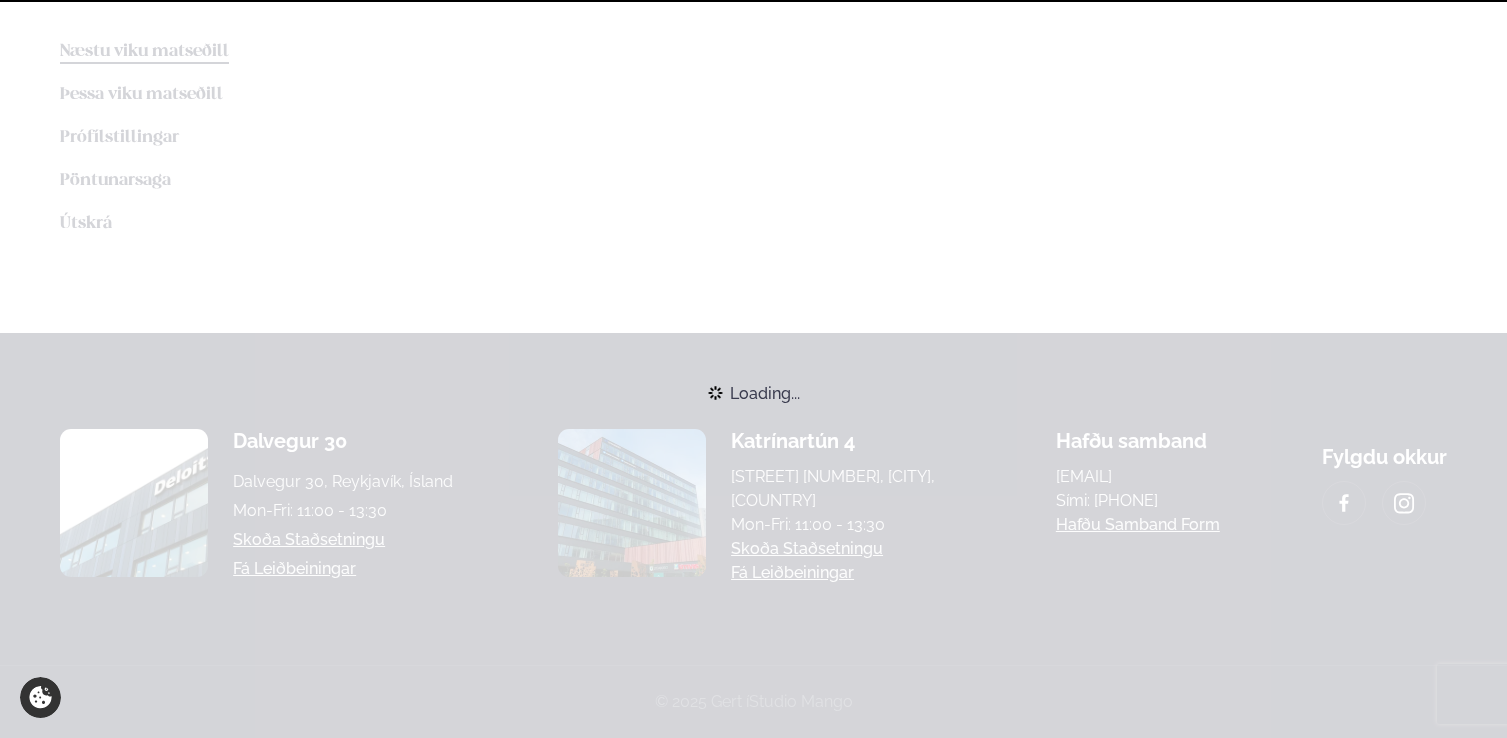 scroll, scrollTop: 520, scrollLeft: 0, axis: vertical 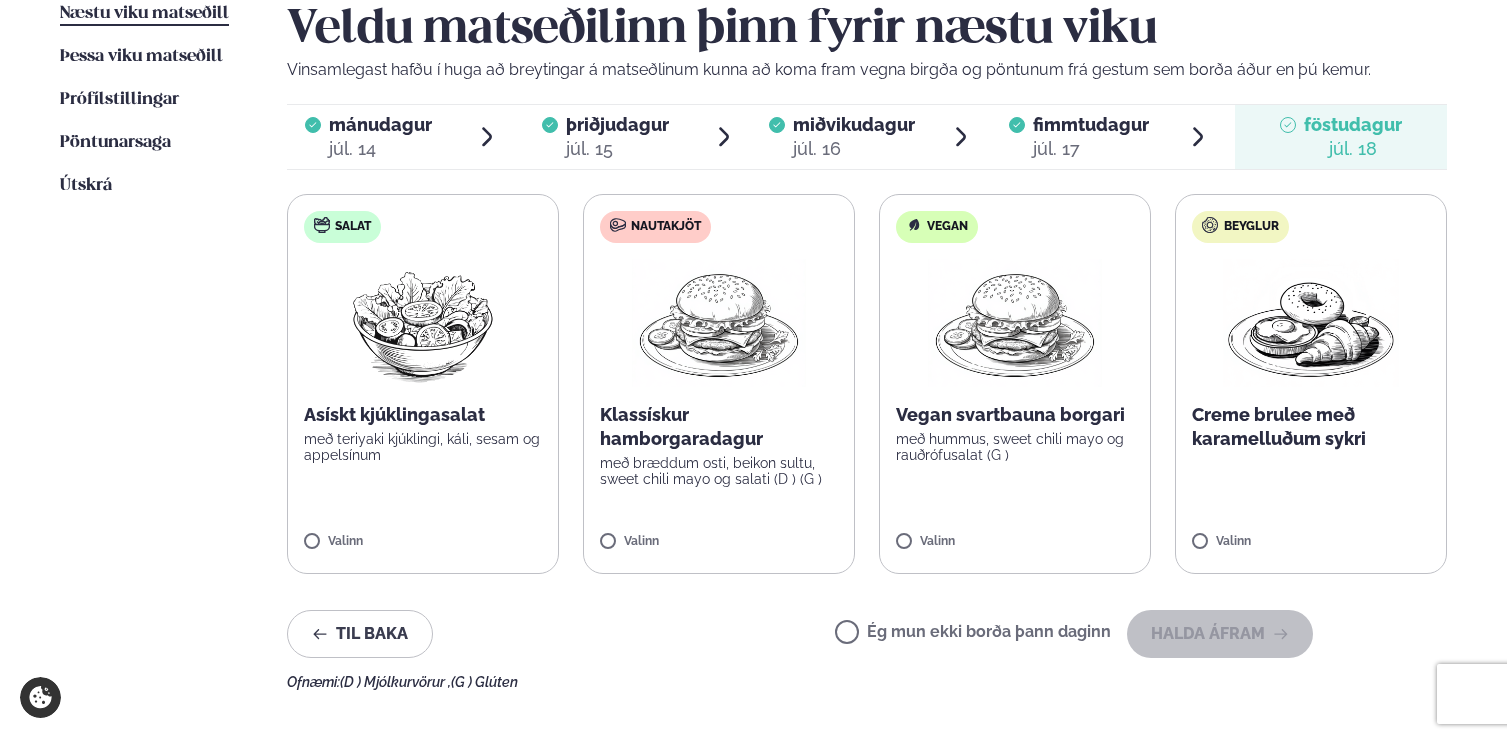 click on "Nautakjöt     Klassískur hamborgaradagur   með bræddum osti, beikon sultu, sweet chili mayo og salati  (D     ) (G     )       Valinn" at bounding box center [719, 384] 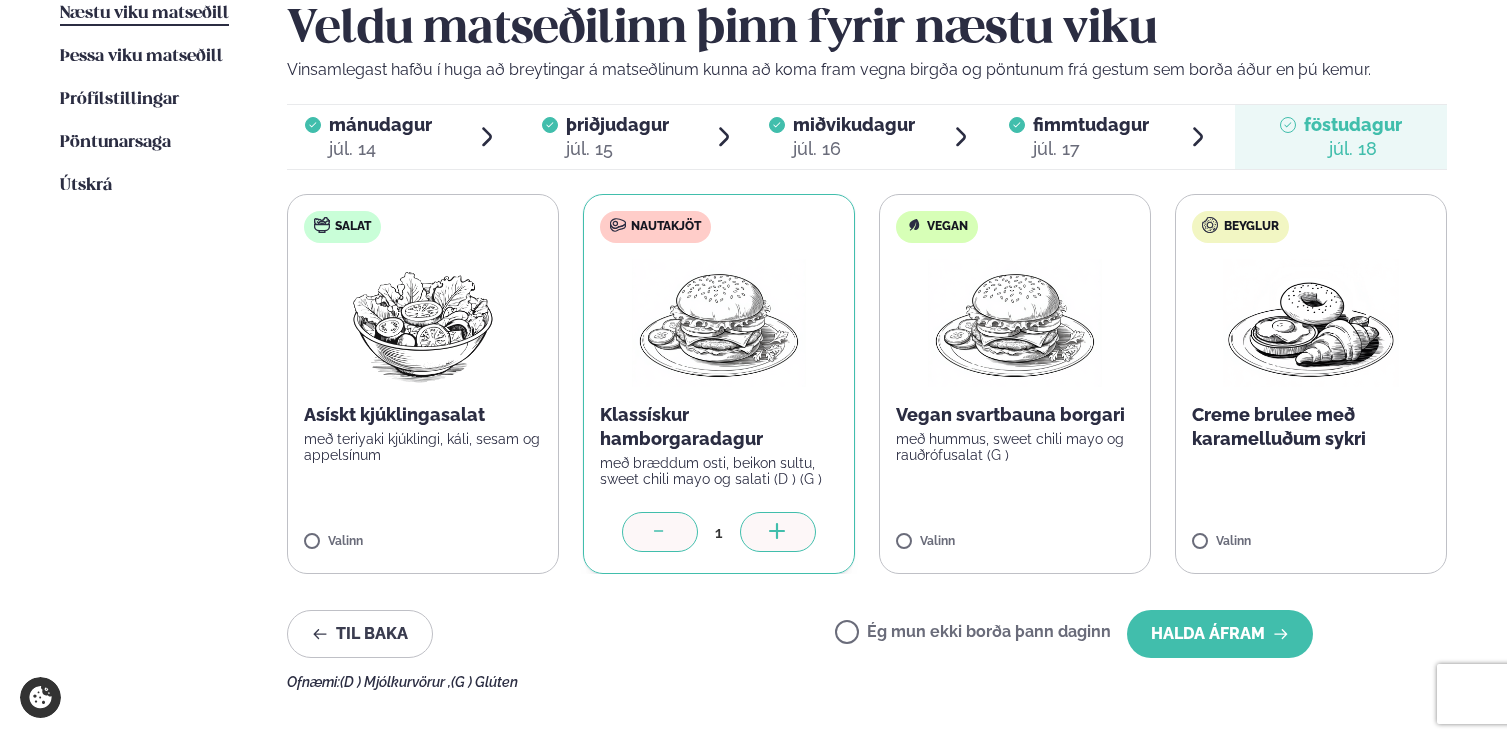 click on "Creme brulee með karamelluðum sykri" at bounding box center [423, 415] 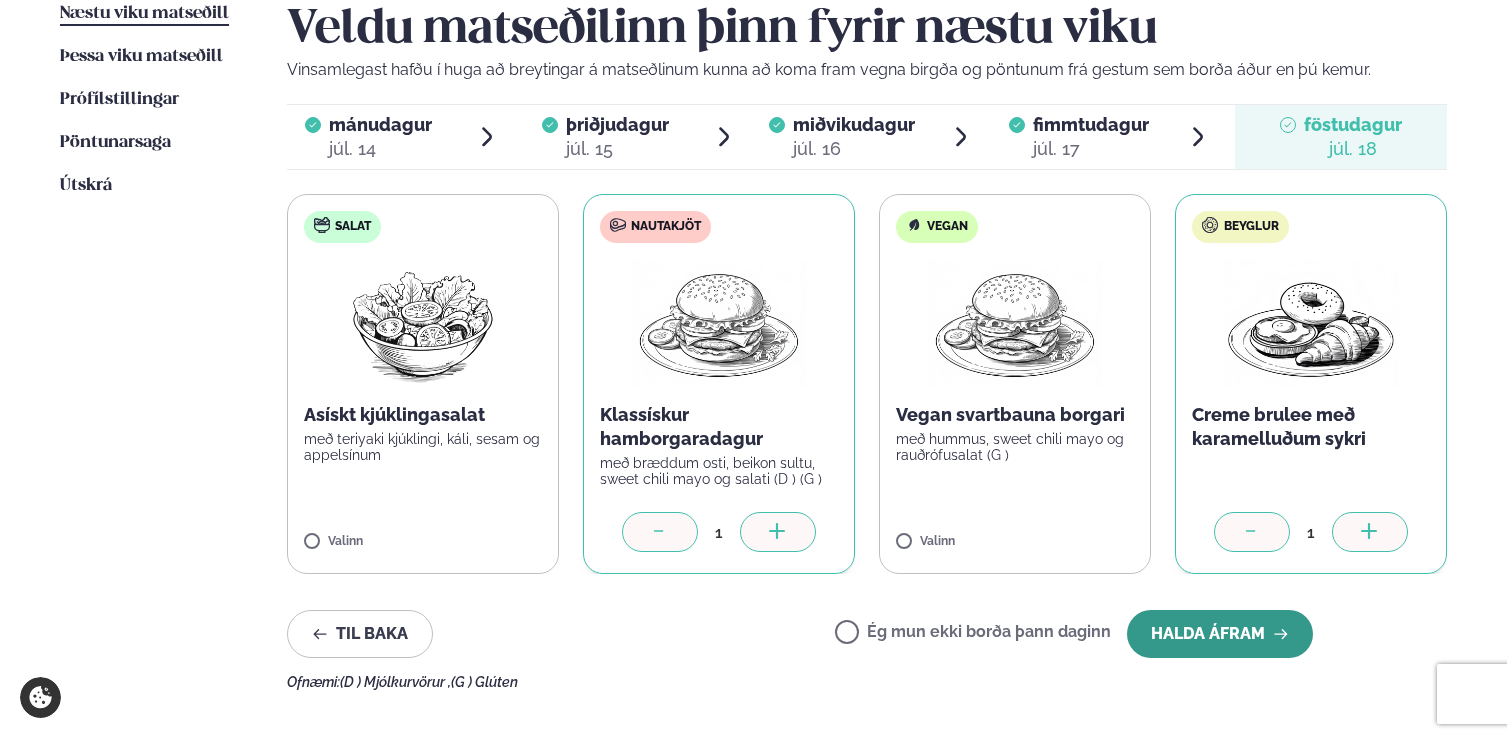 click on "Halda áfram" at bounding box center [1220, 634] 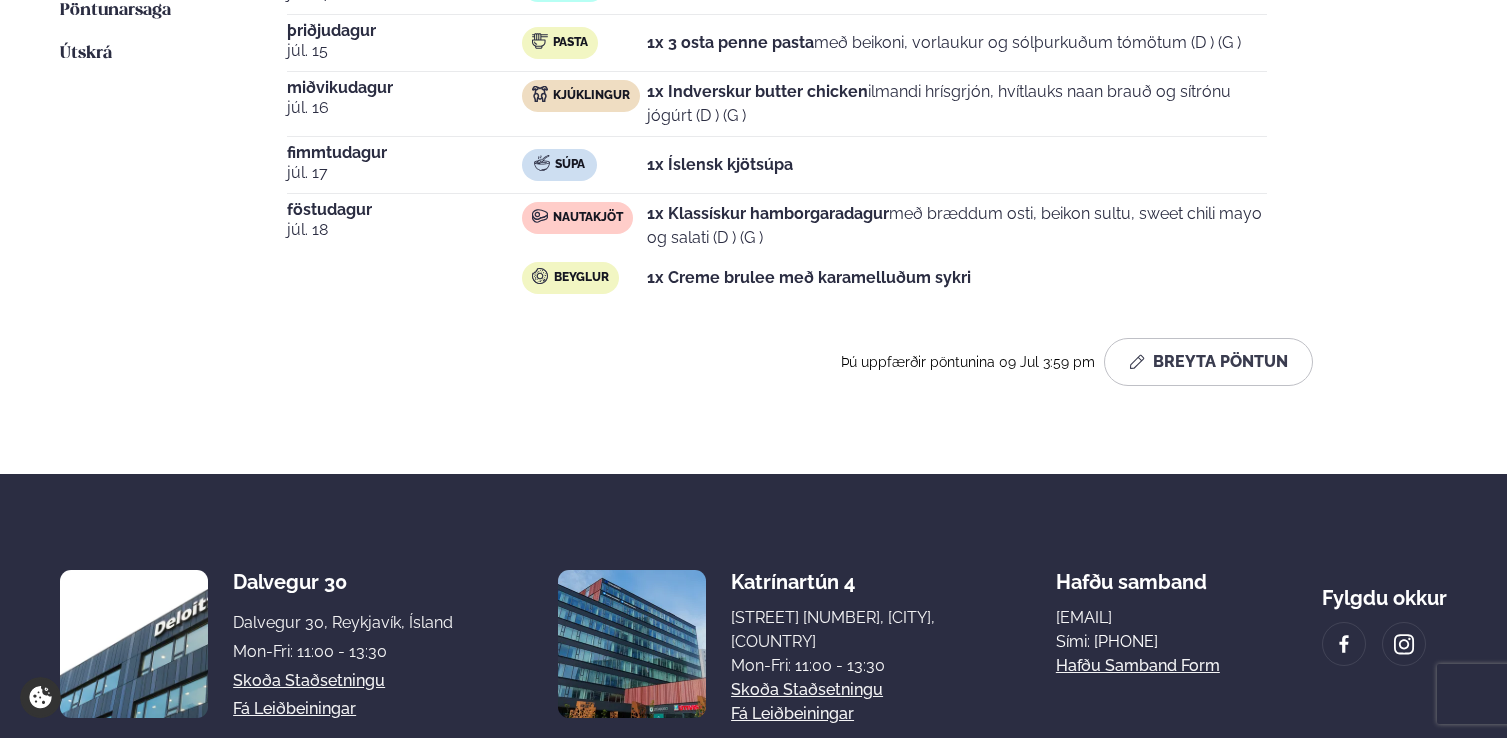 scroll, scrollTop: 0, scrollLeft: 0, axis: both 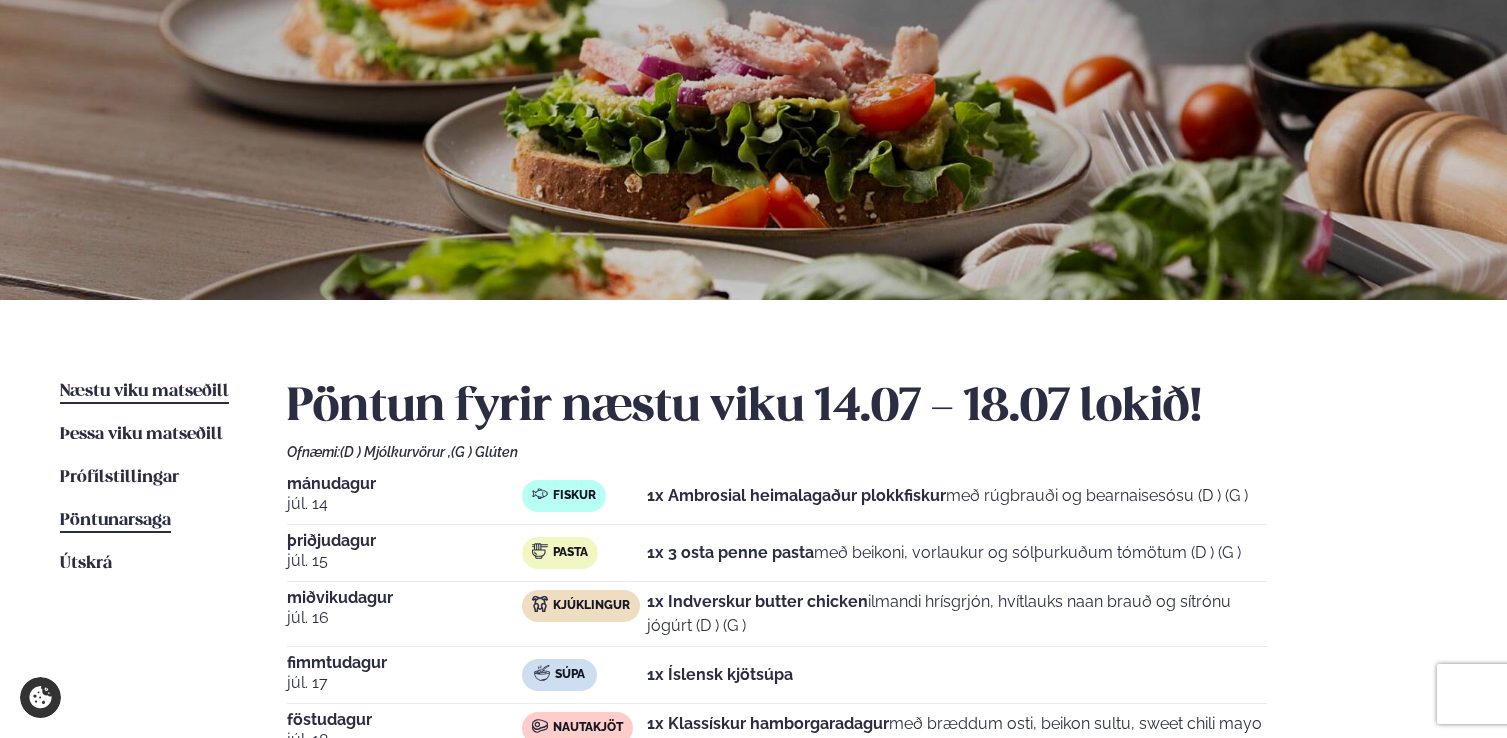 click on "Pöntunarsaga" at bounding box center (115, 520) 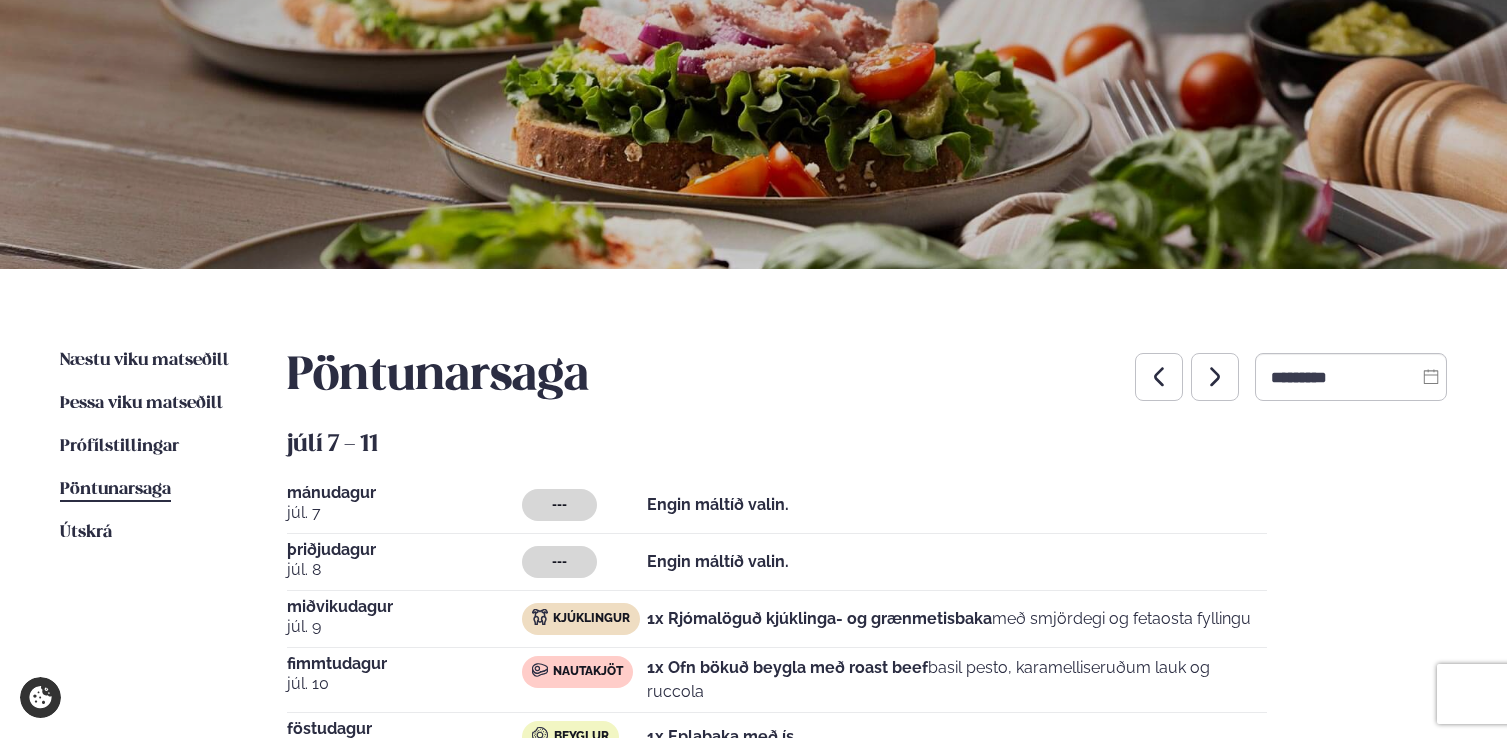 scroll, scrollTop: 147, scrollLeft: 0, axis: vertical 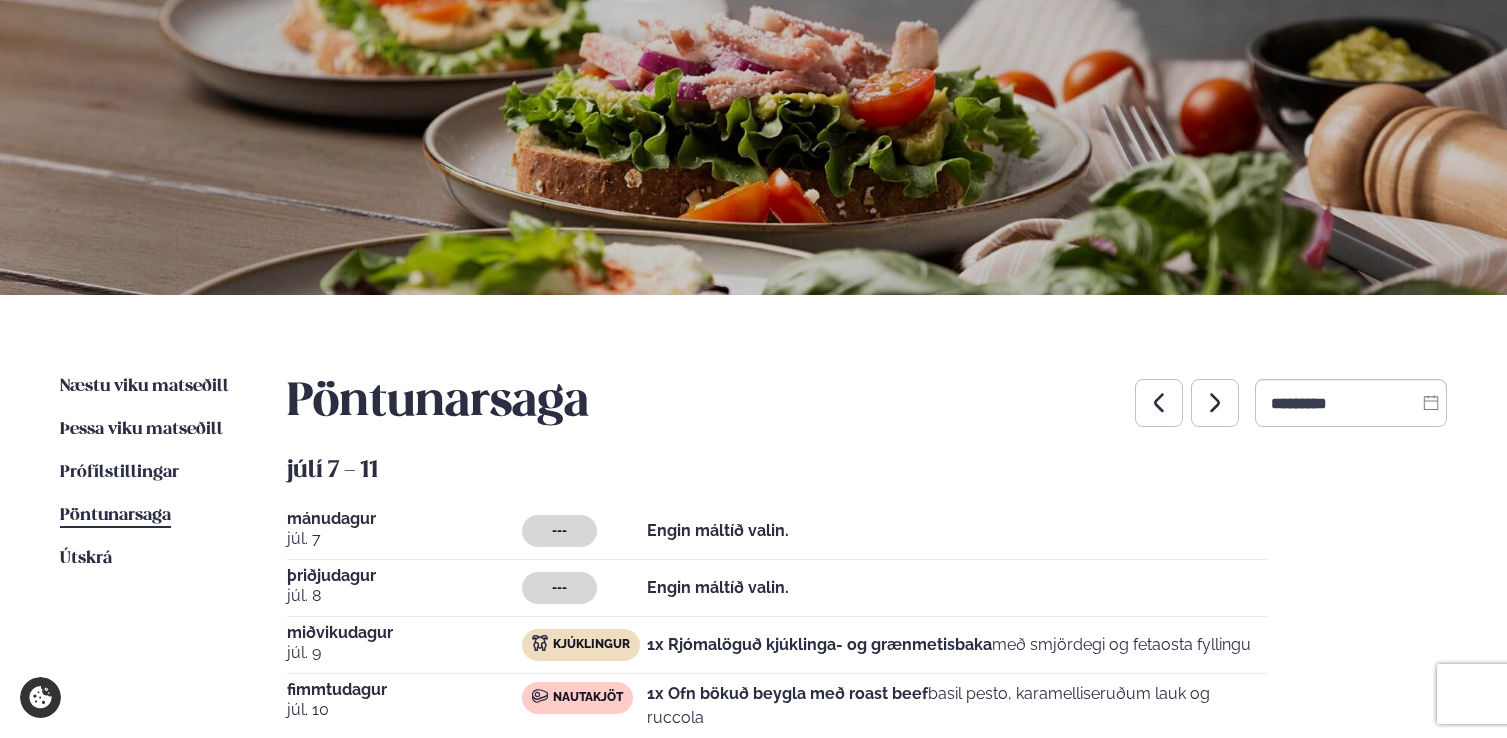 click at bounding box center (1215, 402) 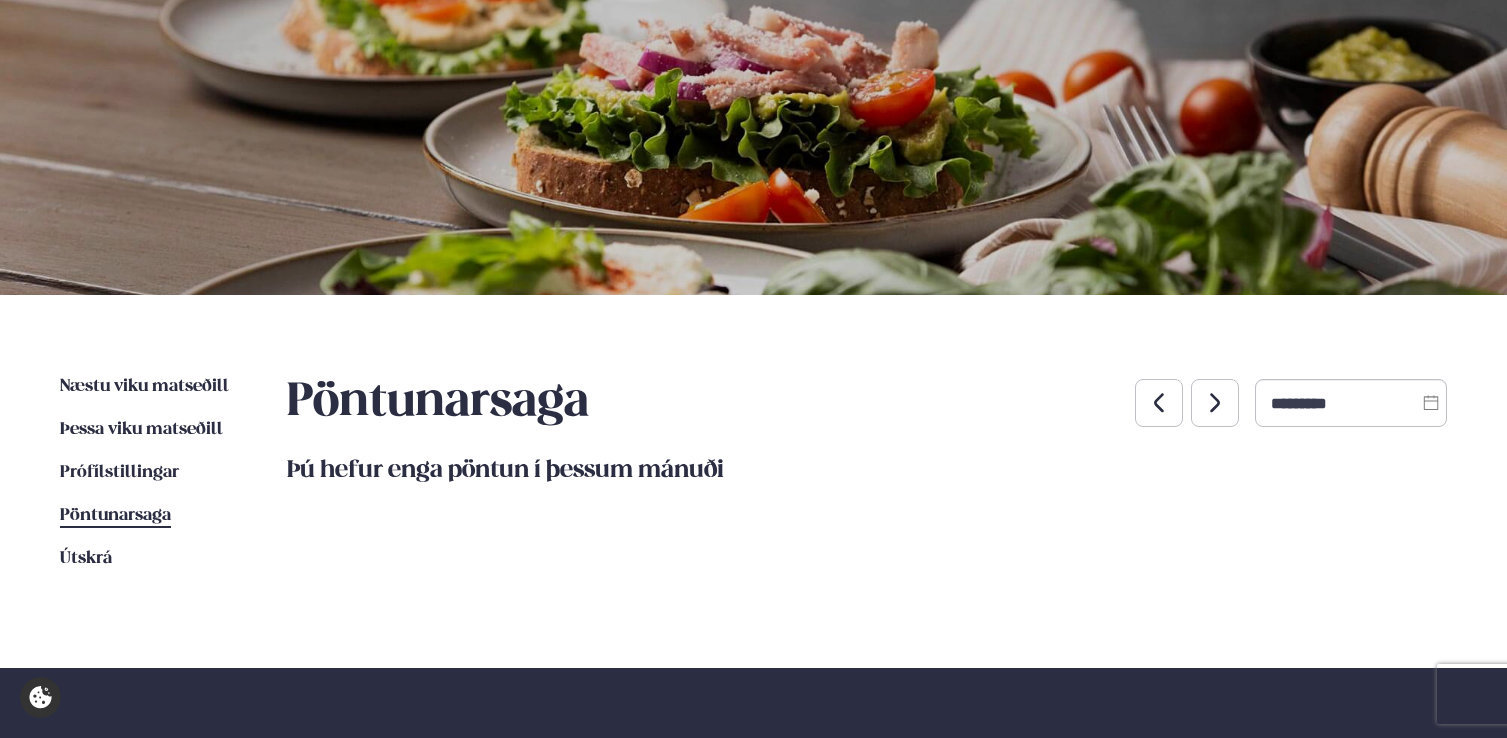 click at bounding box center (1159, 403) 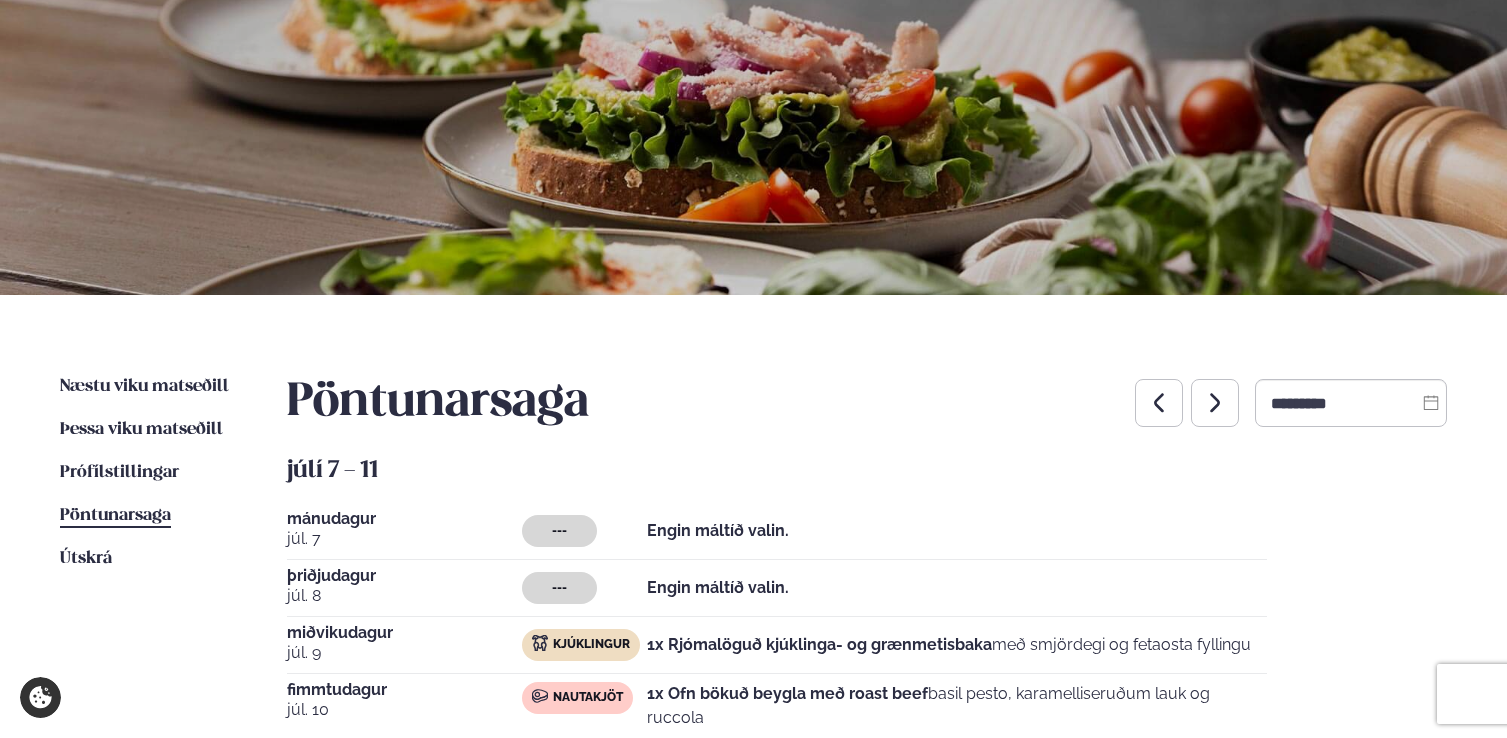 click at bounding box center (1159, 403) 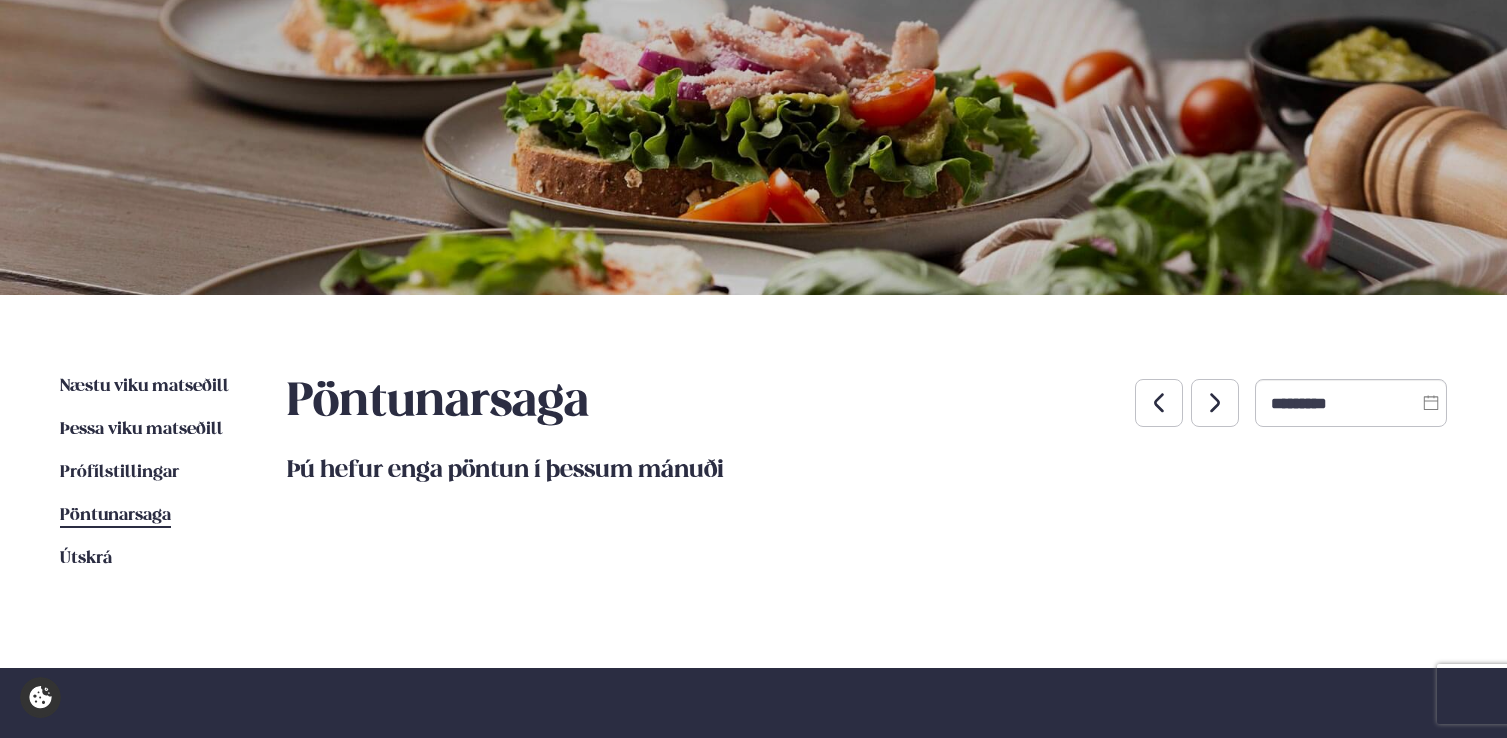 click at bounding box center (1215, 403) 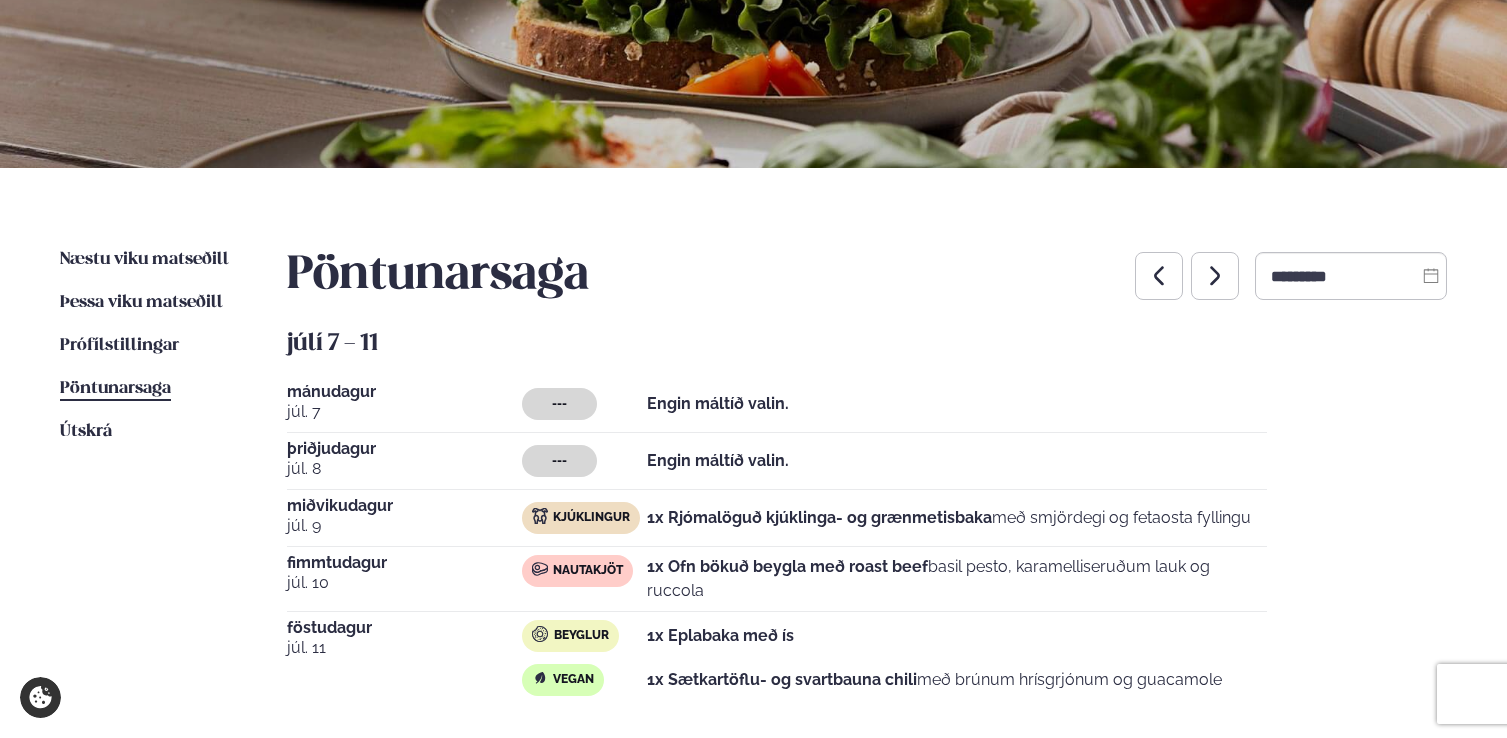 scroll, scrollTop: 0, scrollLeft: 0, axis: both 